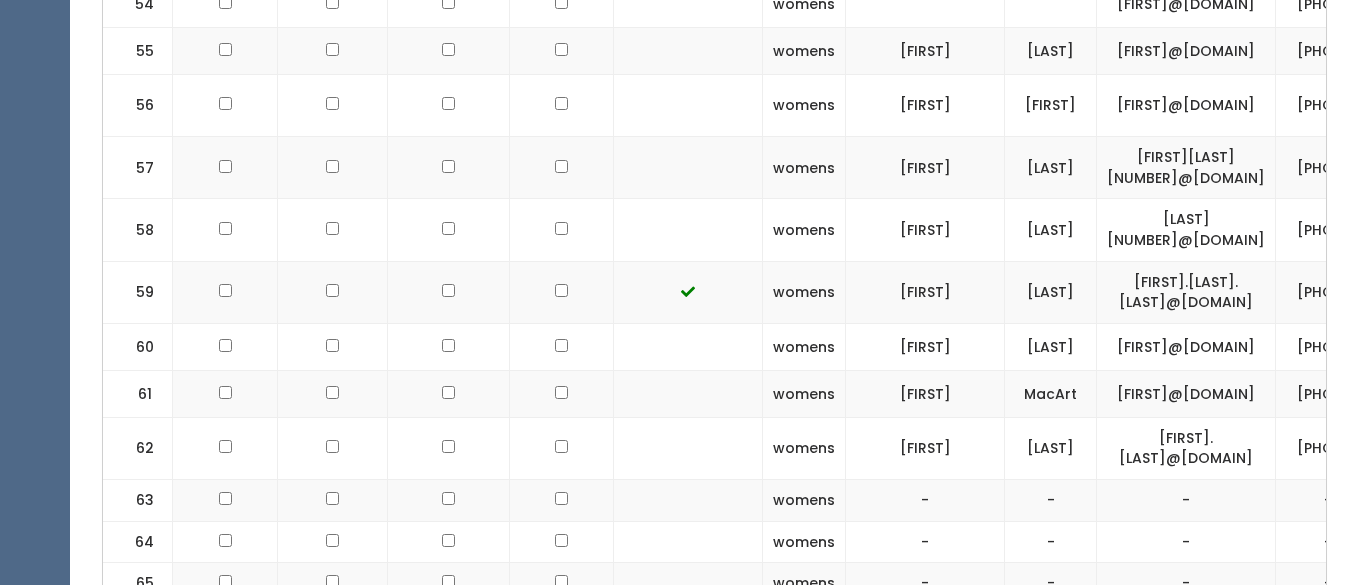 scroll, scrollTop: 3631, scrollLeft: 0, axis: vertical 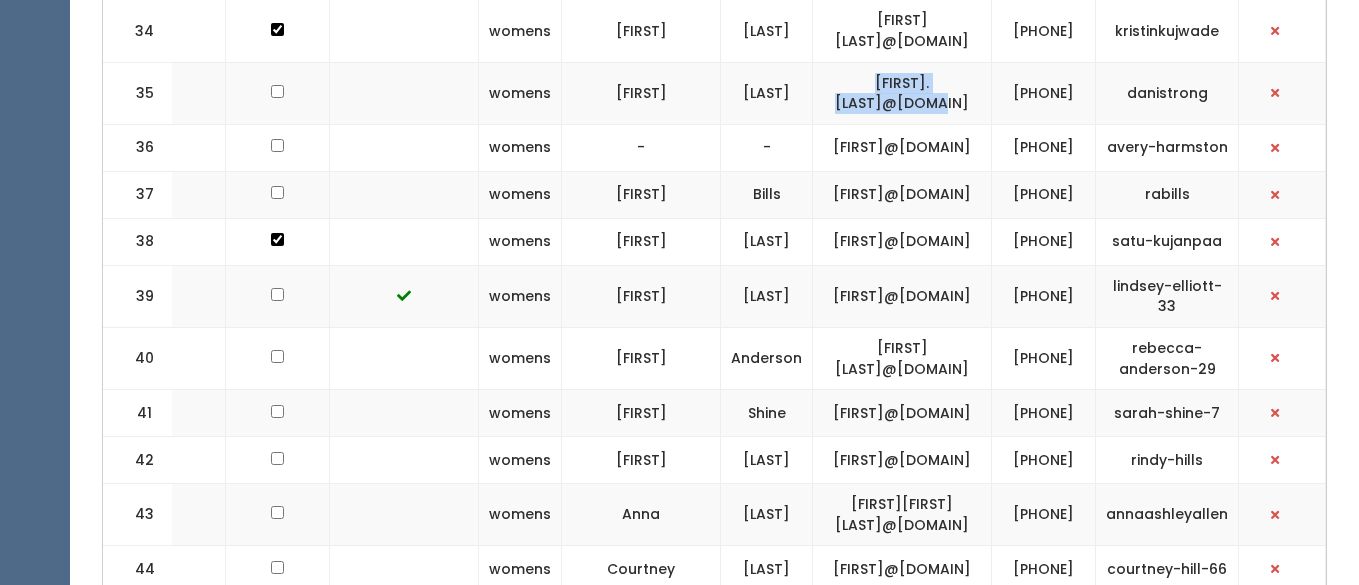 drag, startPoint x: 968, startPoint y: 216, endPoint x: 793, endPoint y: 212, distance: 175.04572 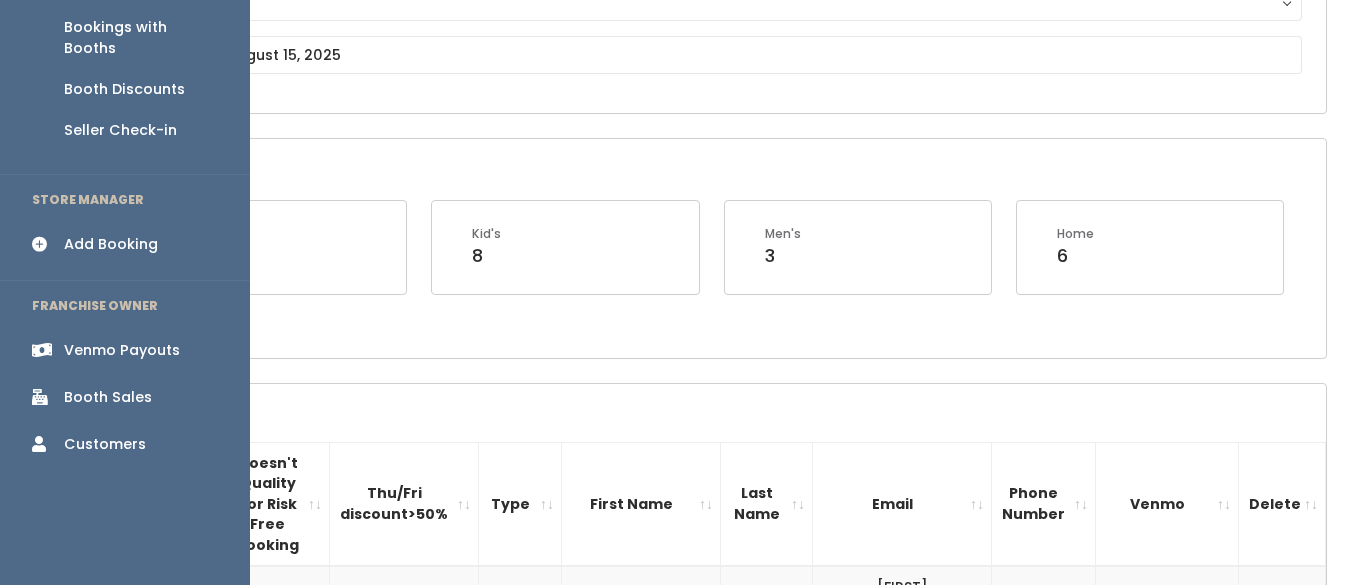 scroll, scrollTop: 167, scrollLeft: 0, axis: vertical 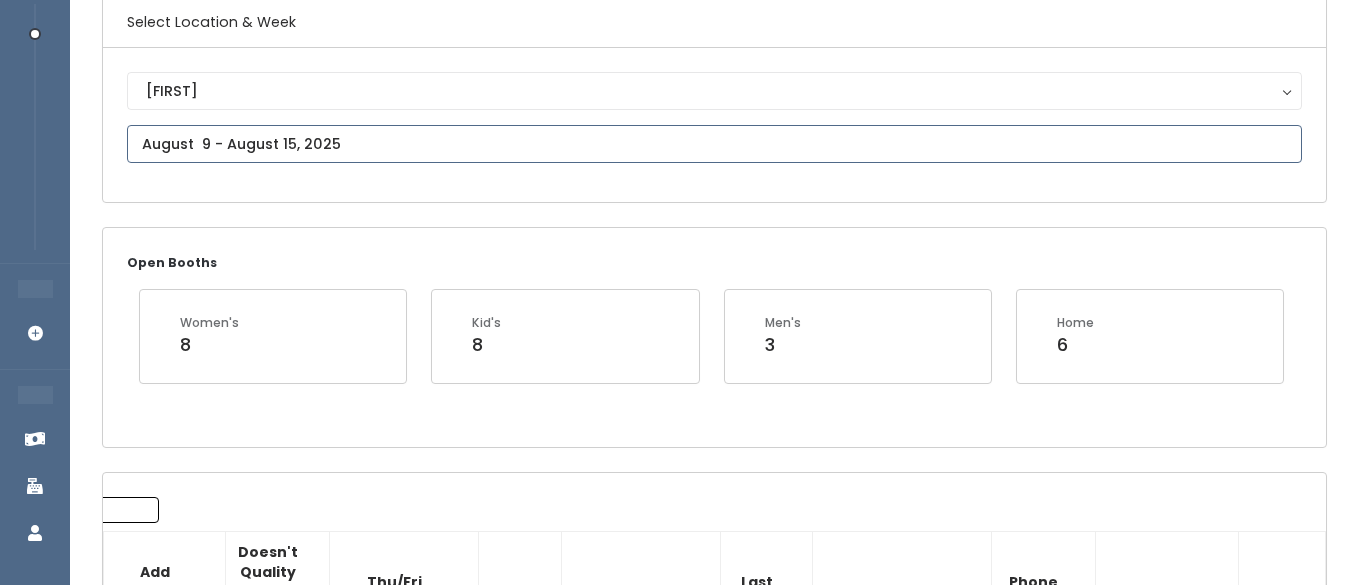 click on "EMPLOYEES
Manage Bookings
Booths by Week
All Bookings
Bookings with Booths
Booth Discounts
Seller Check-in
STORE MANAGER
Add Booking
FRANCHISE OWNER
Venmo Payouts
Booth Sales
Customers" at bounding box center [679, 2211] 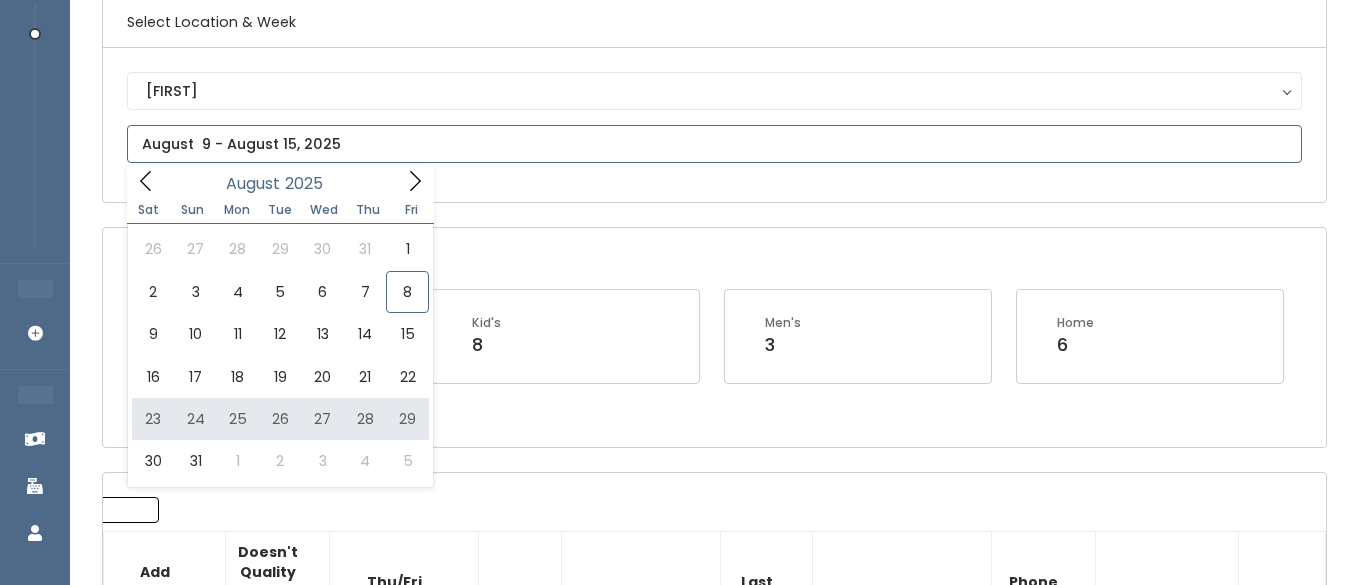type on "August 23 to August 29" 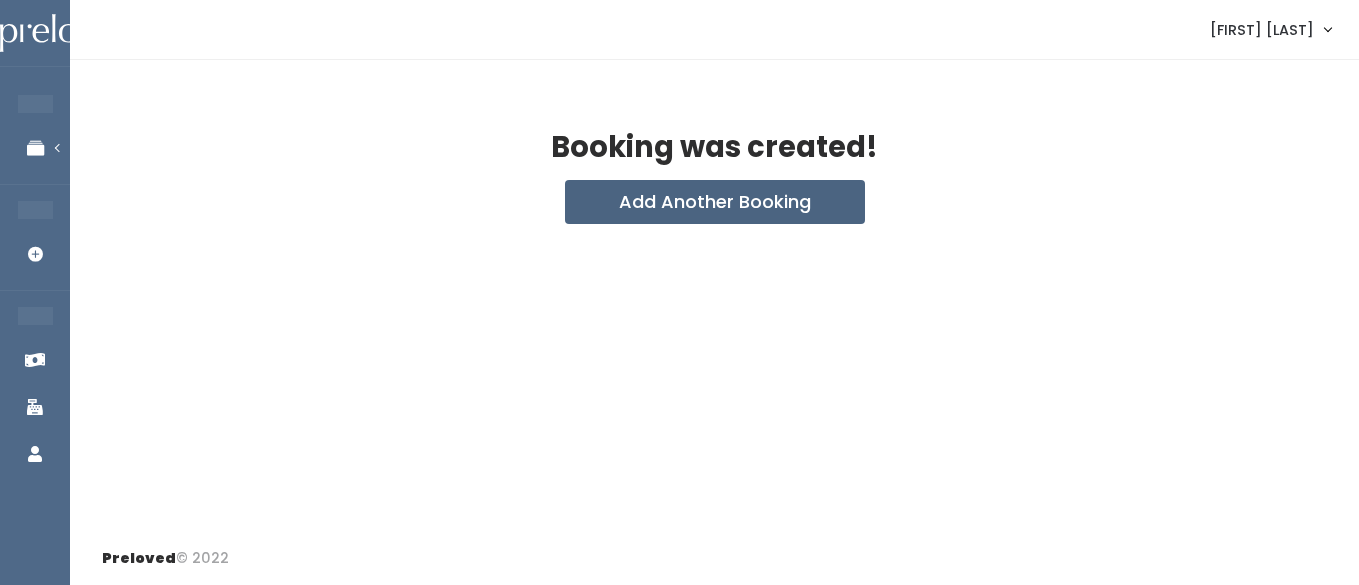 scroll, scrollTop: 0, scrollLeft: 0, axis: both 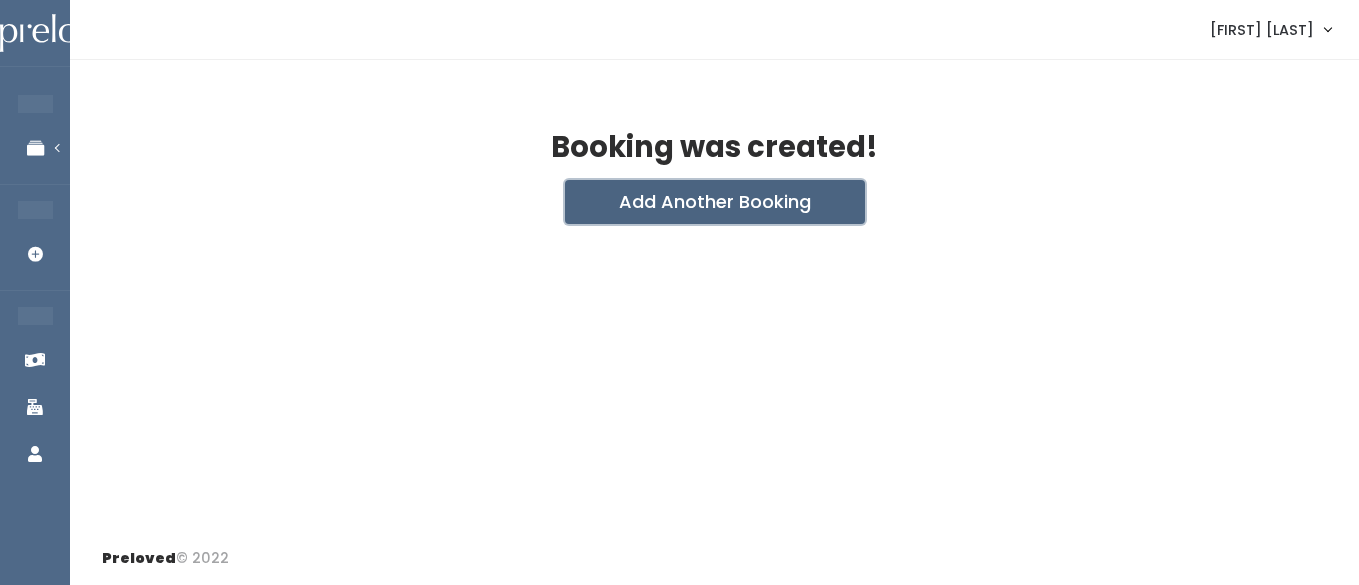 click on "Add Another Booking" at bounding box center (715, 202) 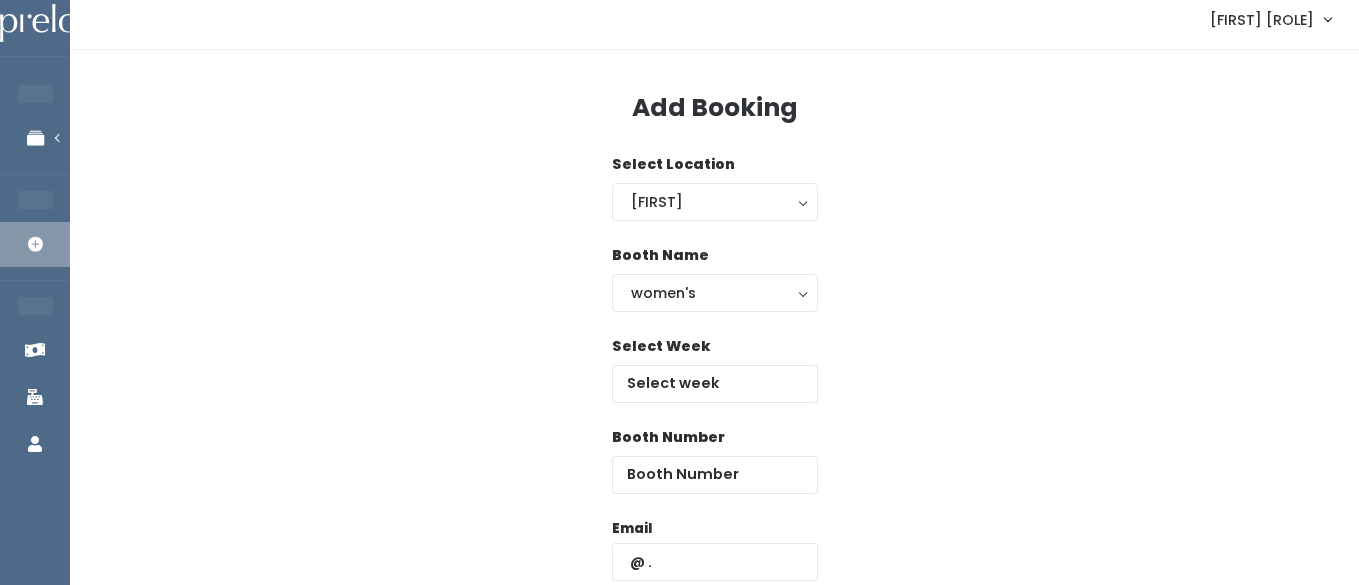 scroll, scrollTop: 10, scrollLeft: 0, axis: vertical 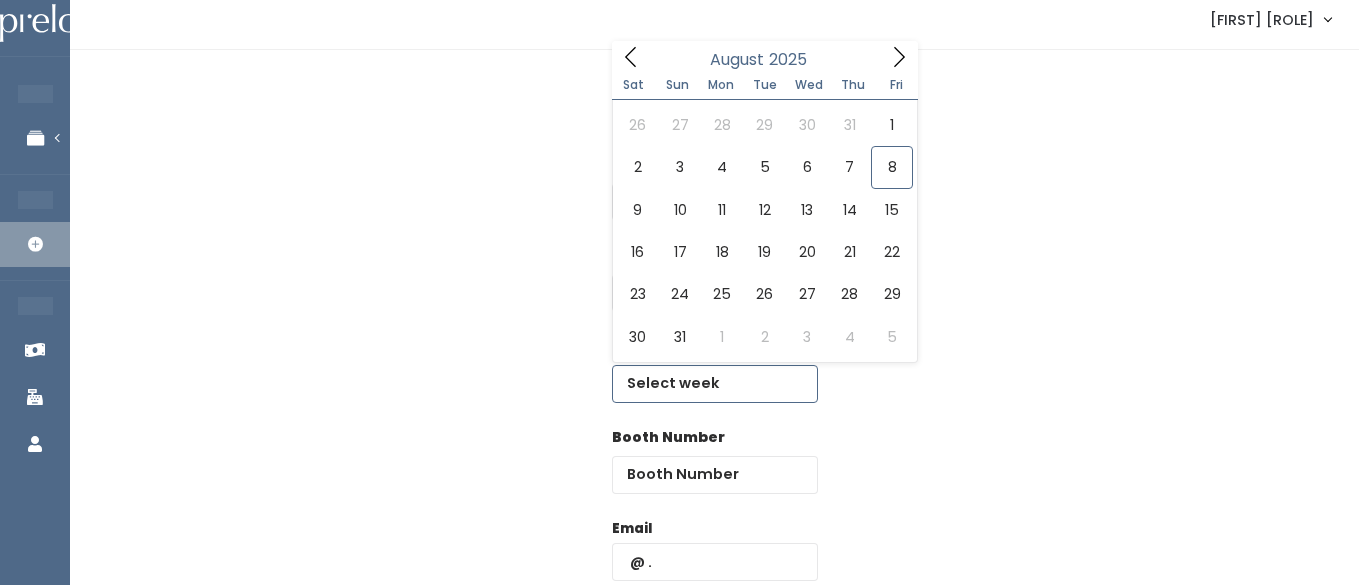 click at bounding box center (715, 384) 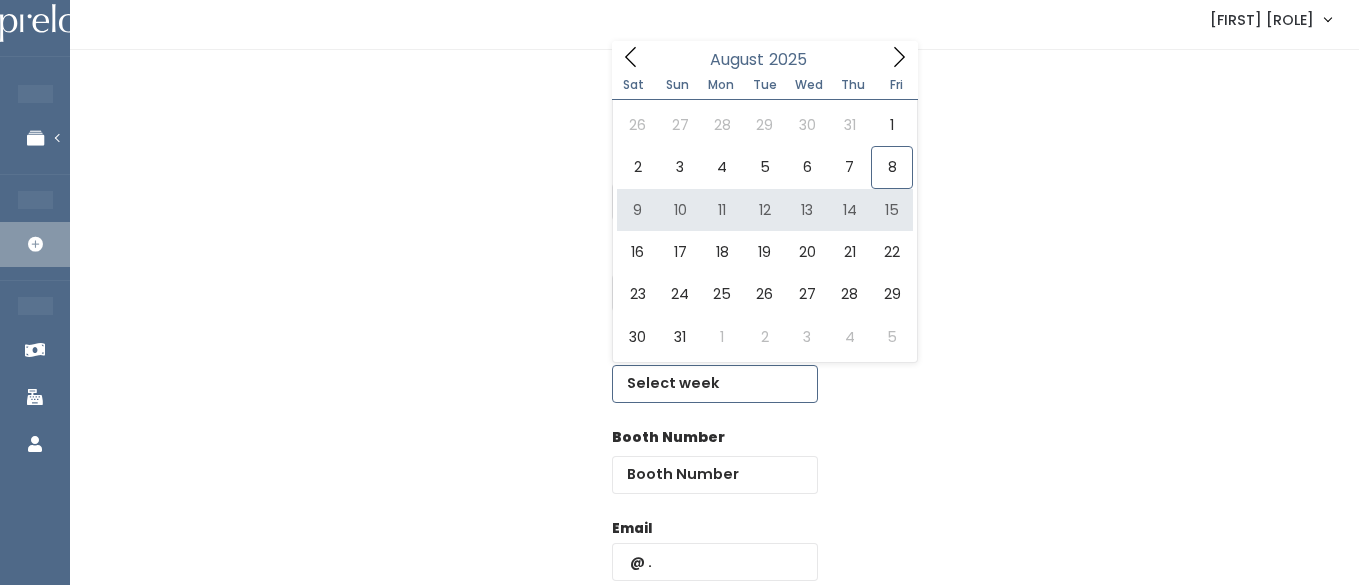 type on "August 9 to August 15" 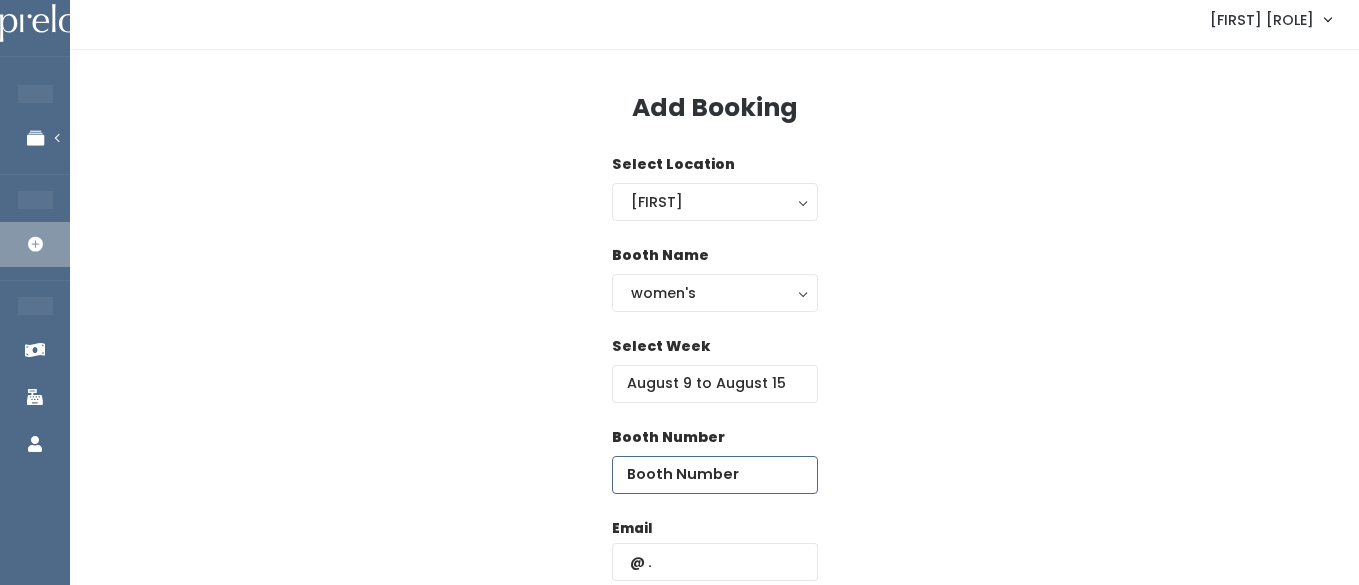 click at bounding box center [715, 475] 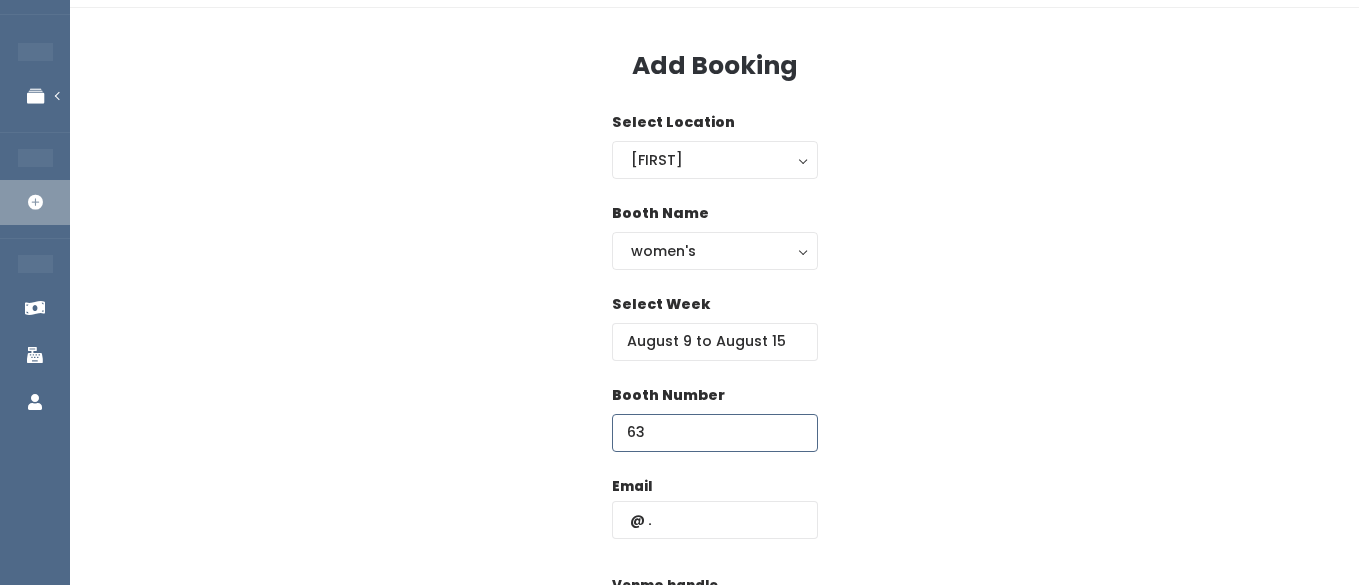 scroll, scrollTop: 84, scrollLeft: 0, axis: vertical 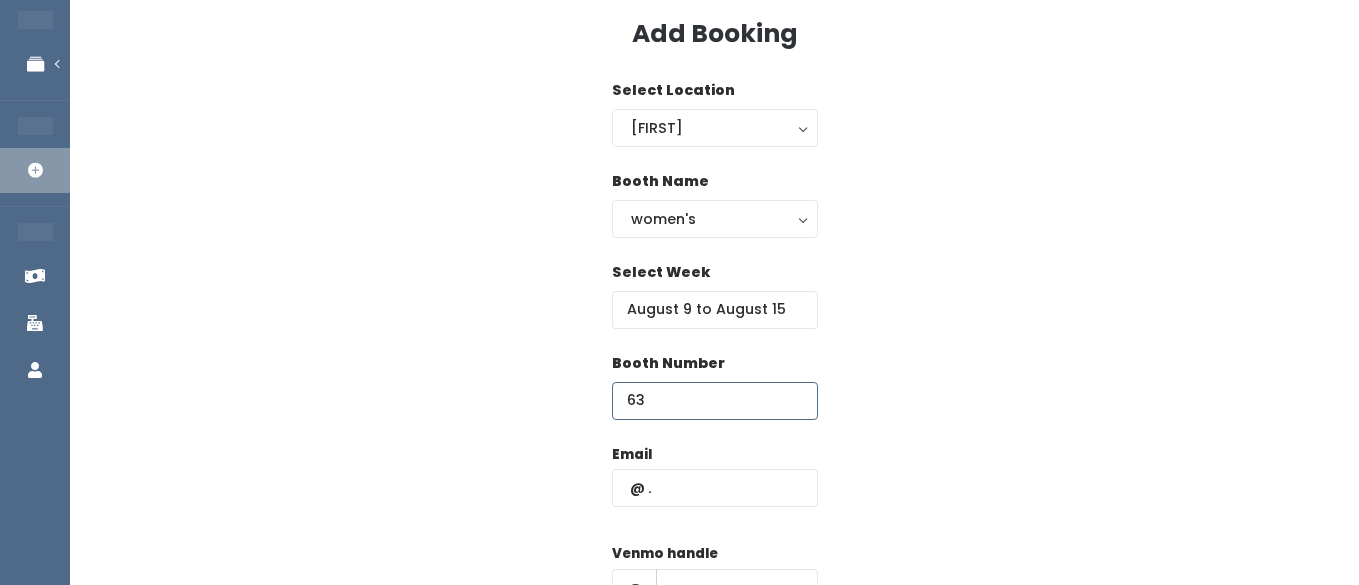 type on "63" 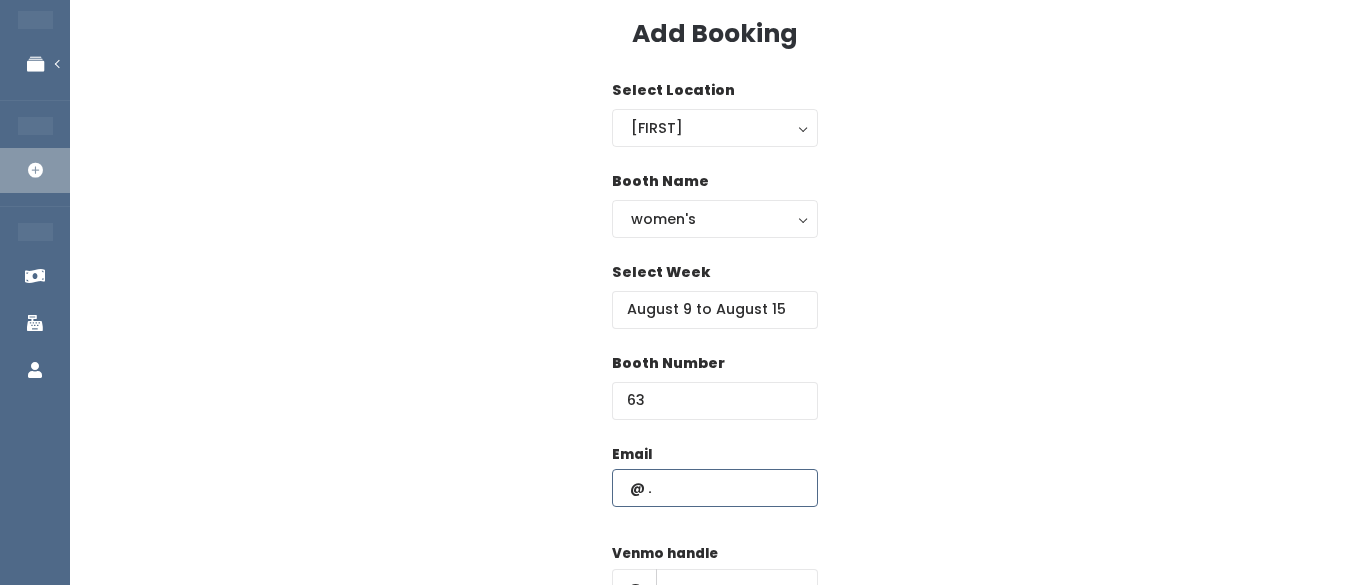 click at bounding box center (715, 488) 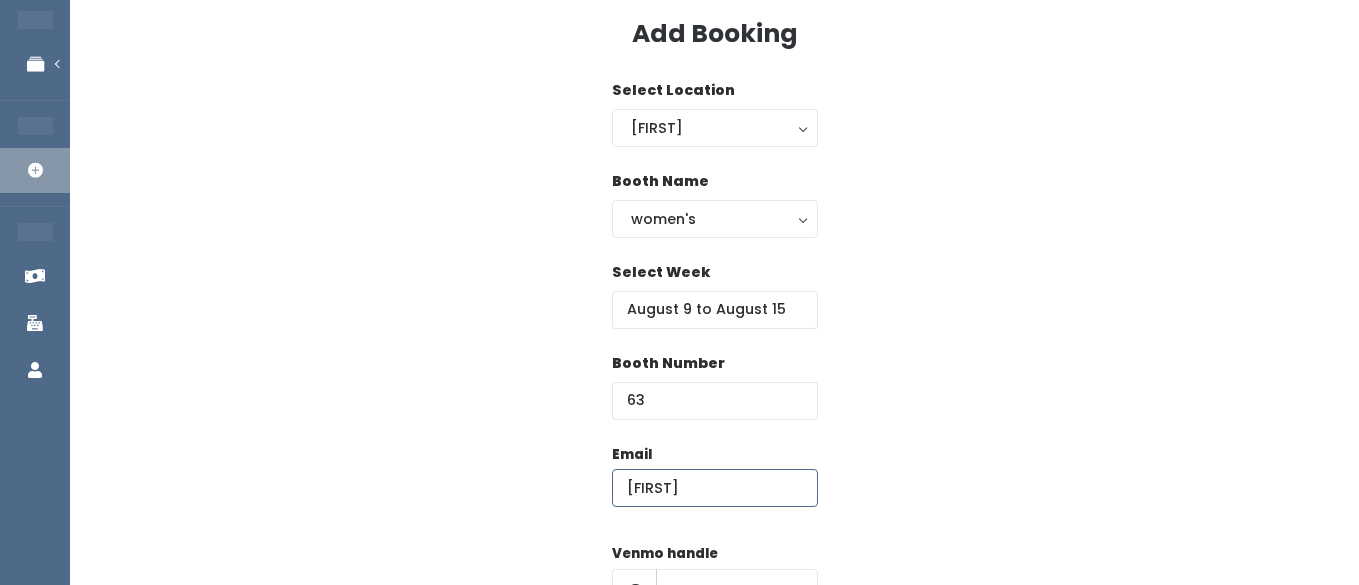 type on "carrie.archuleta@yahoo.com" 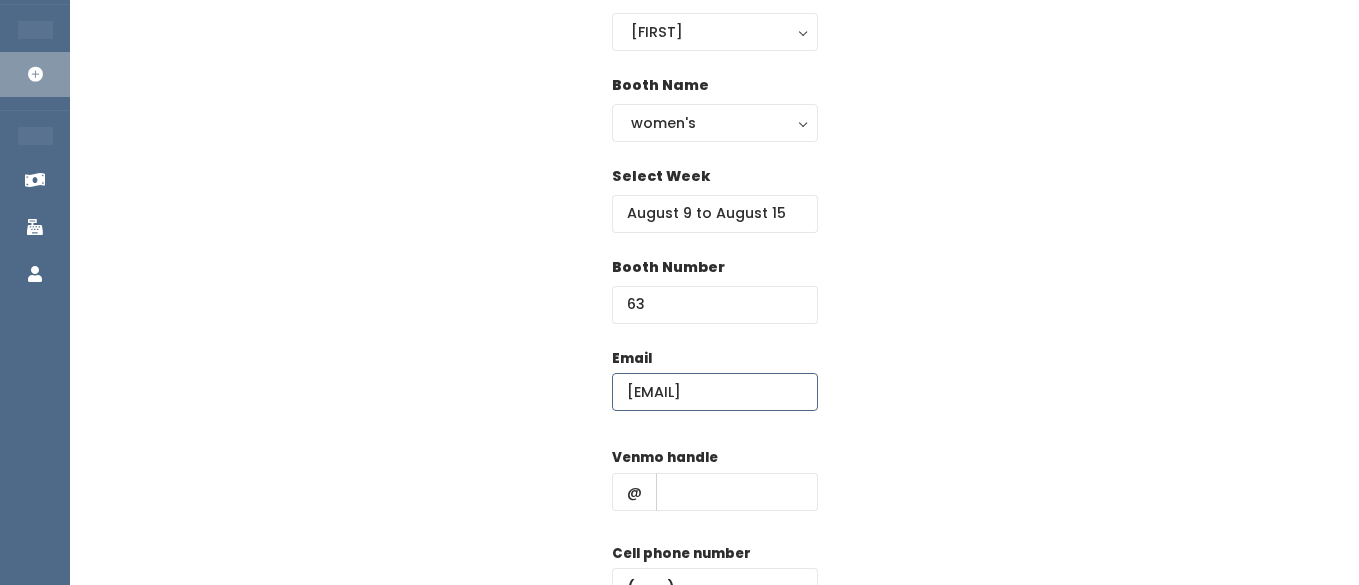 scroll, scrollTop: 210, scrollLeft: 0, axis: vertical 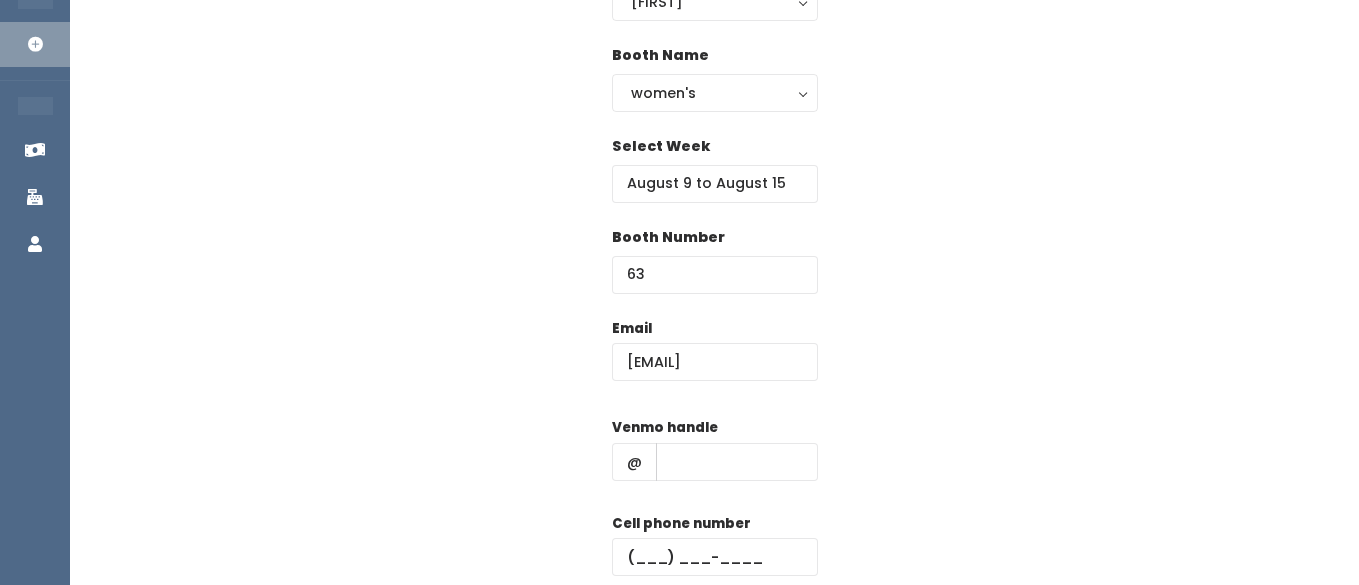 click on "Venmo handle
@" at bounding box center [715, 457] 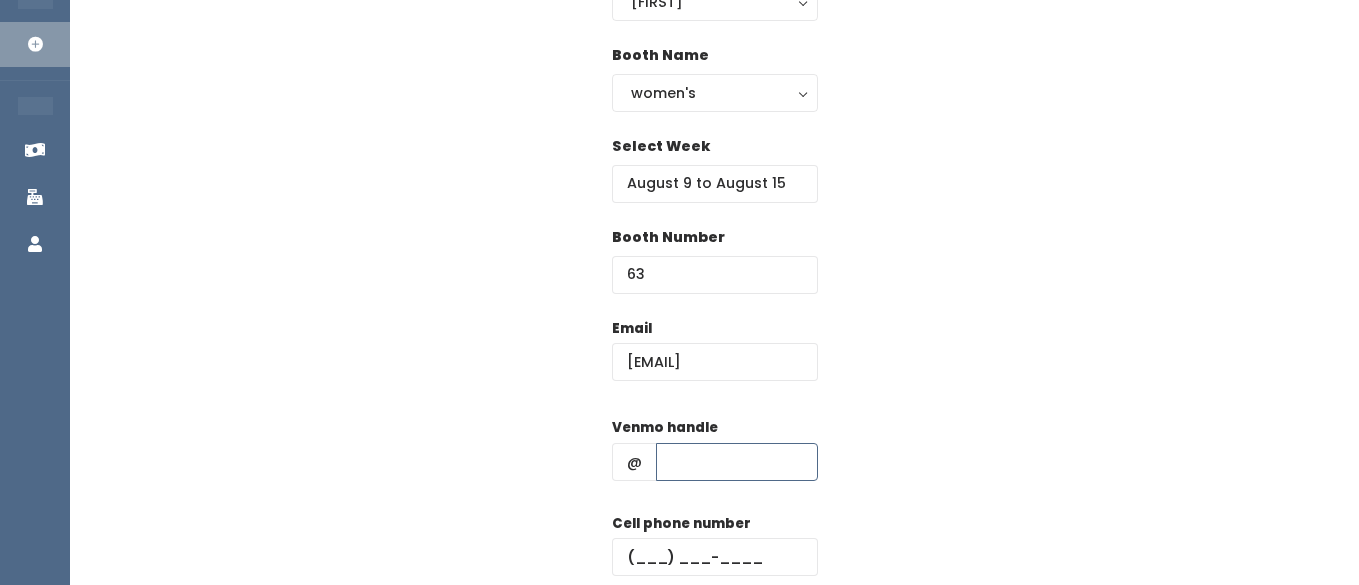 click at bounding box center [737, 462] 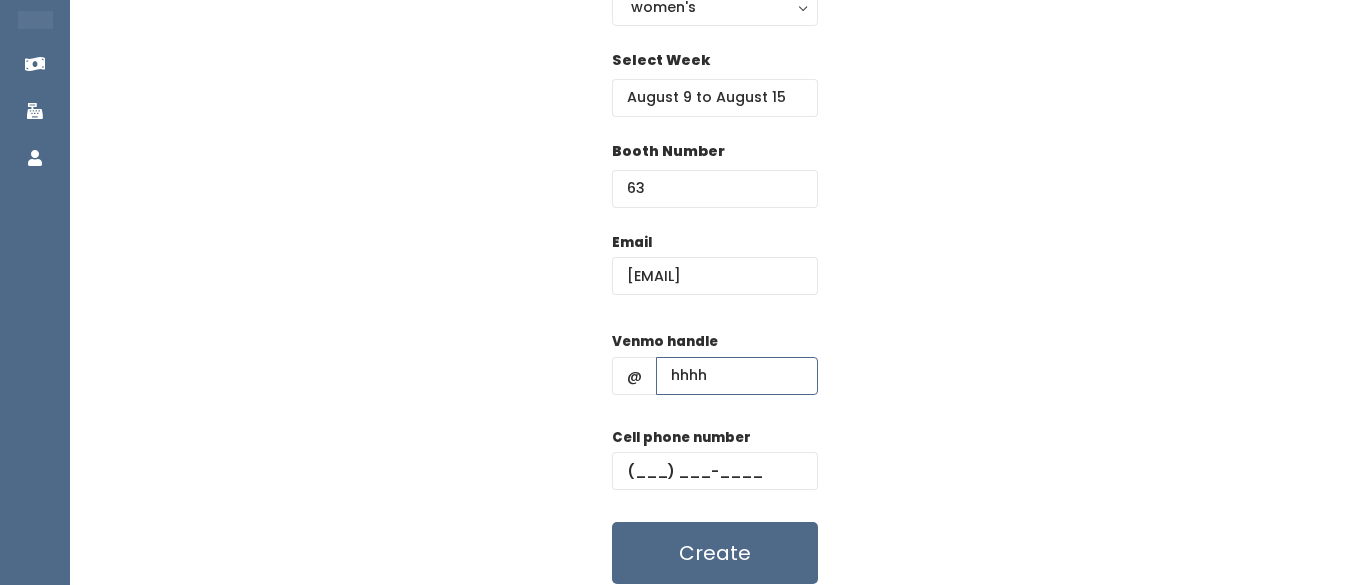 scroll, scrollTop: 295, scrollLeft: 0, axis: vertical 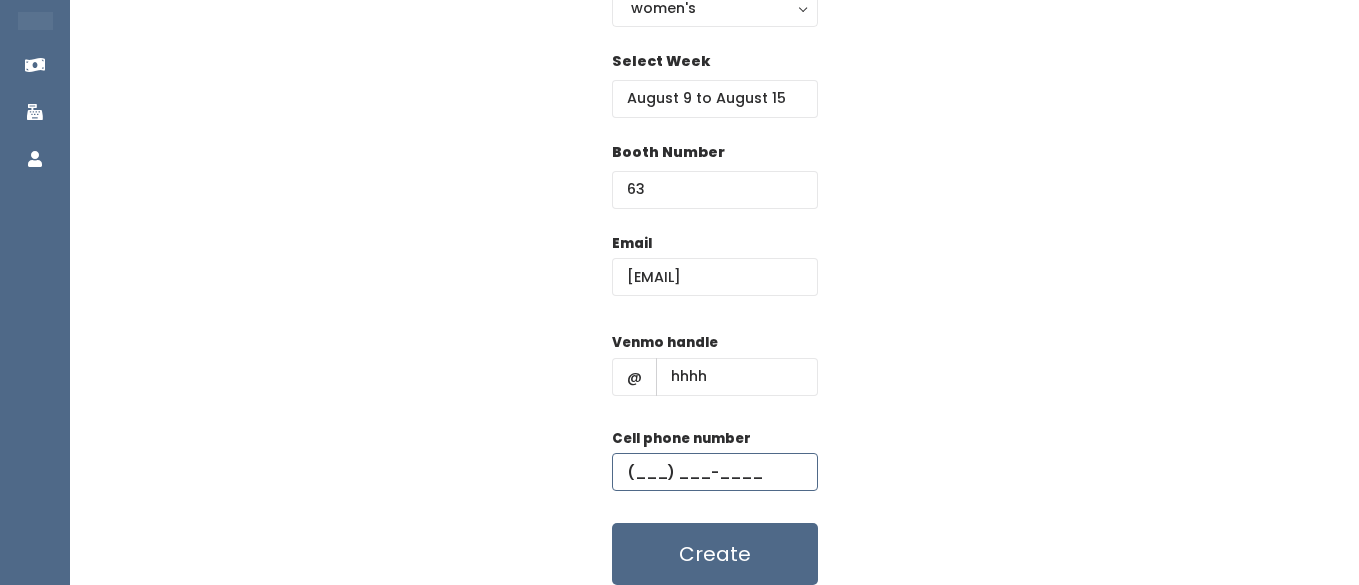 click at bounding box center [715, 472] 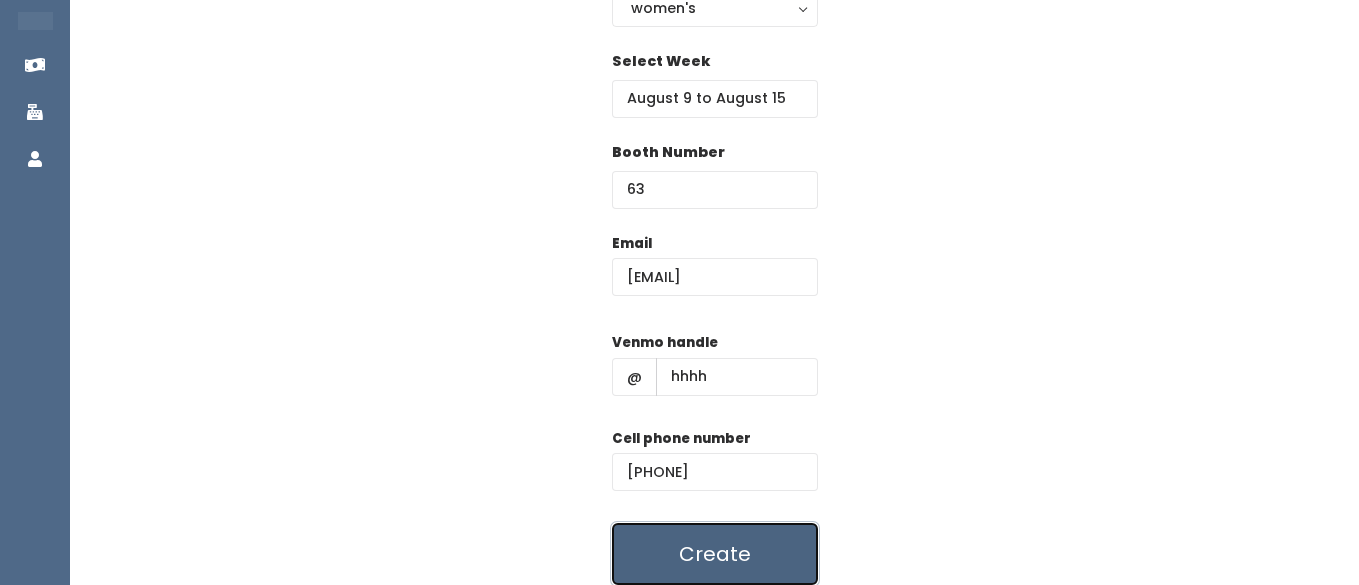 click on "Create" at bounding box center (715, 554) 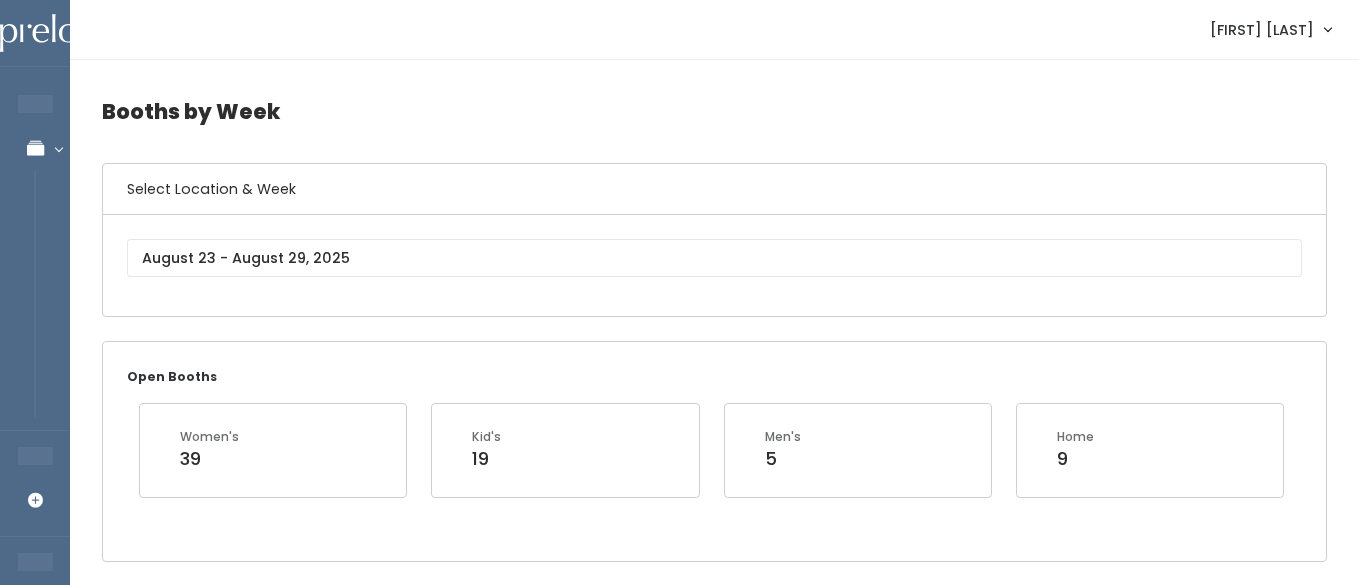 scroll, scrollTop: 0, scrollLeft: 0, axis: both 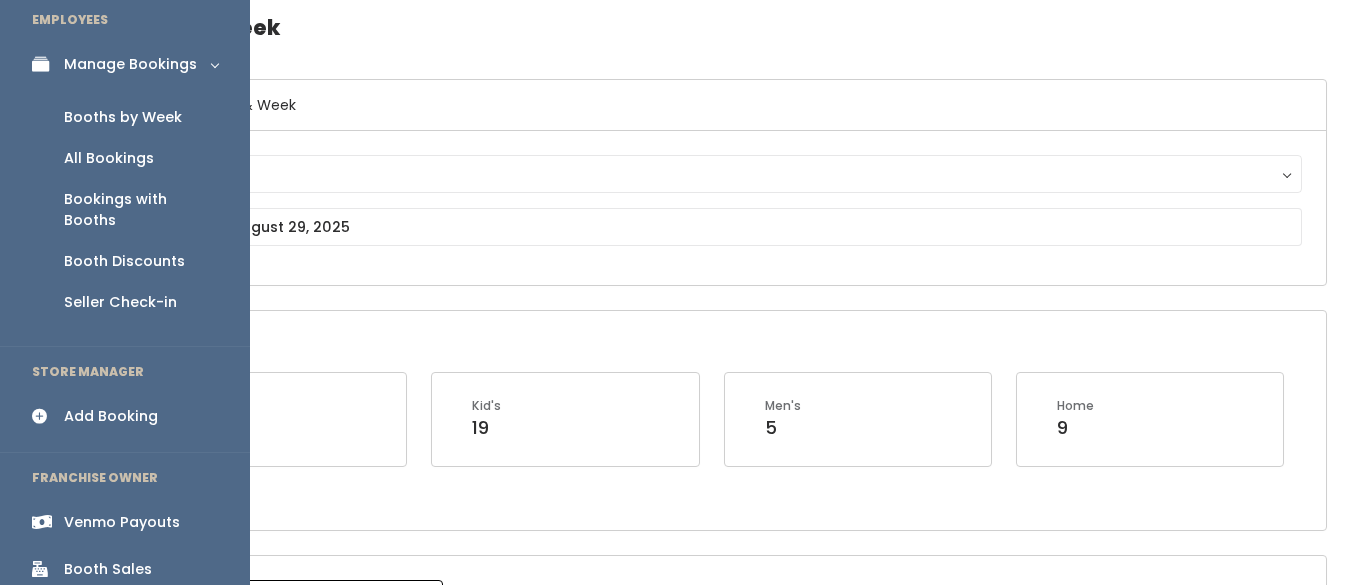click on "Booths by Week" at bounding box center (123, 117) 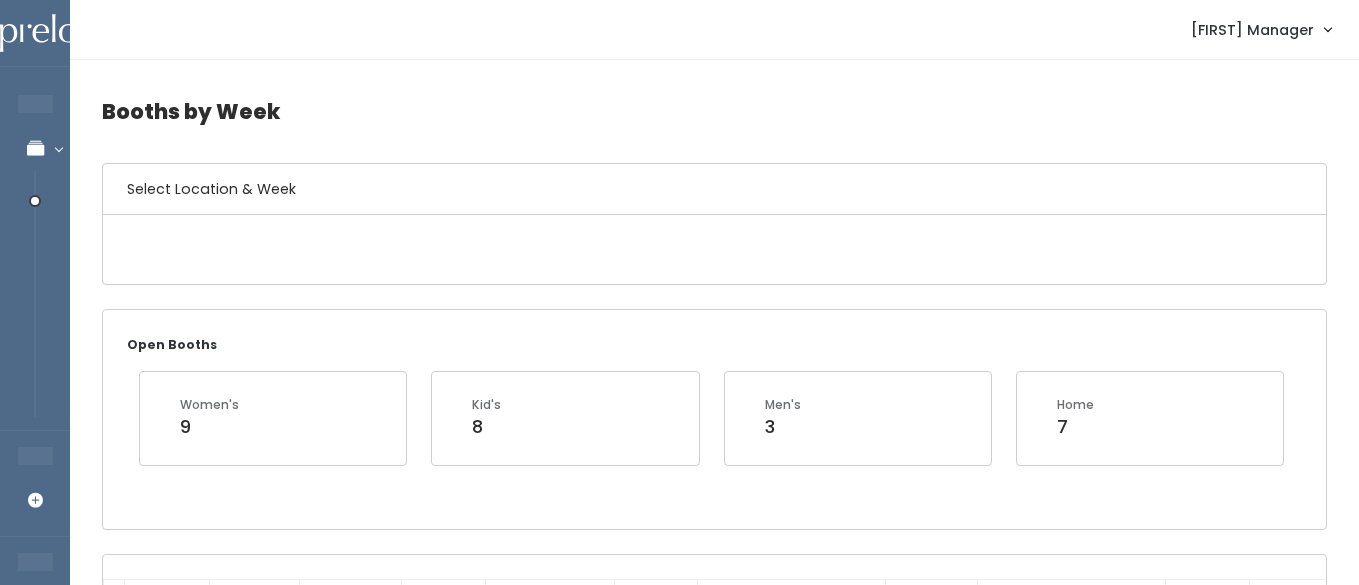 scroll, scrollTop: 0, scrollLeft: 0, axis: both 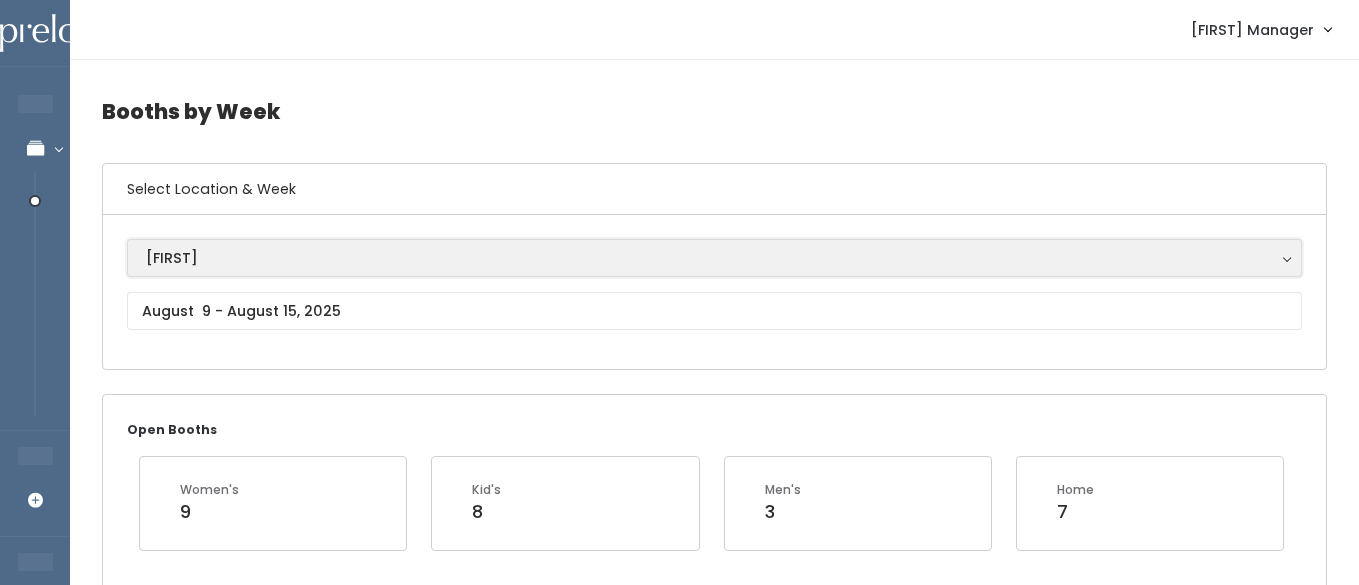 click on "[FIRST]" at bounding box center [714, 258] 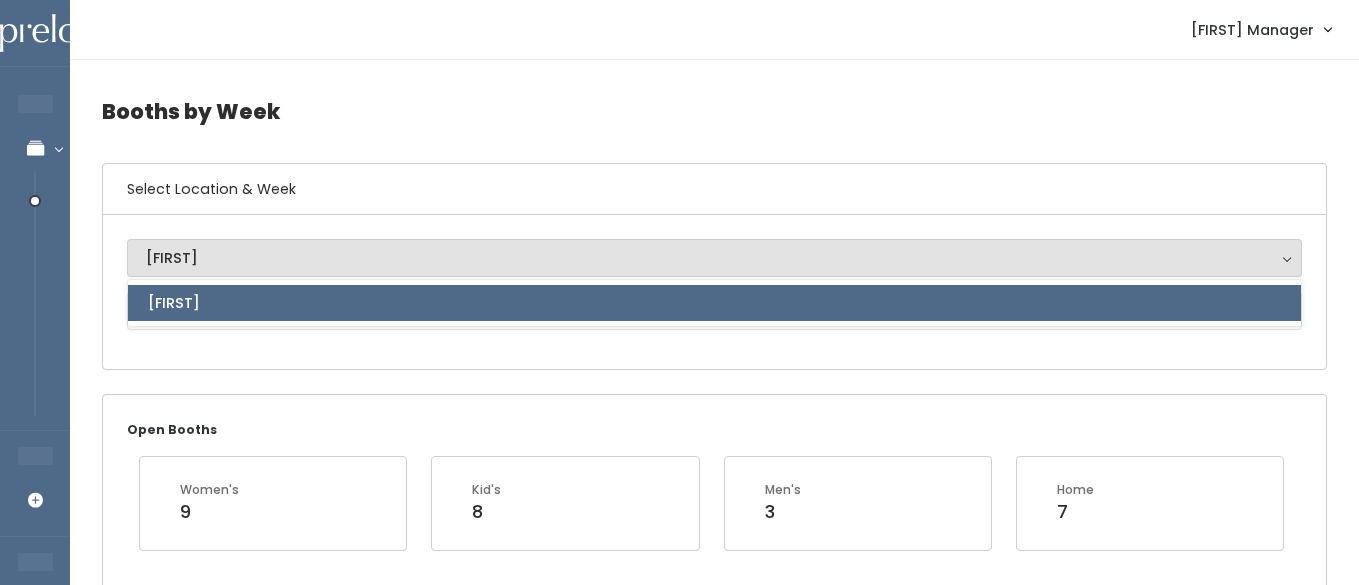 click on "Sandy
Sandy
Sandy" at bounding box center [714, 292] 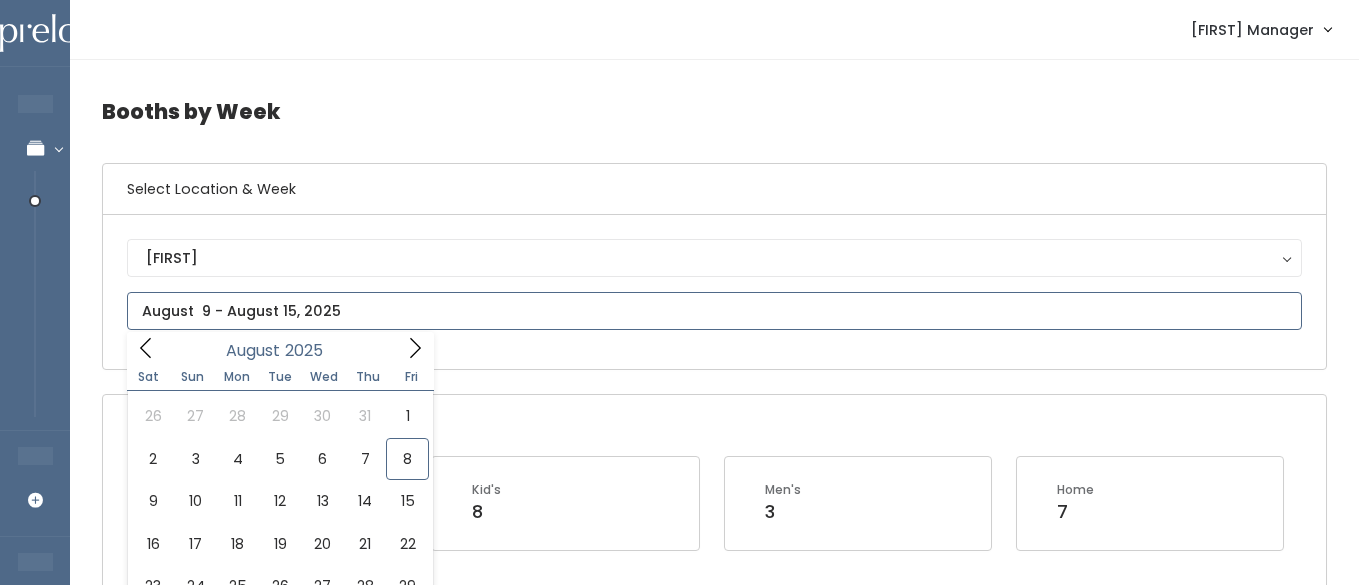 click at bounding box center [714, 311] 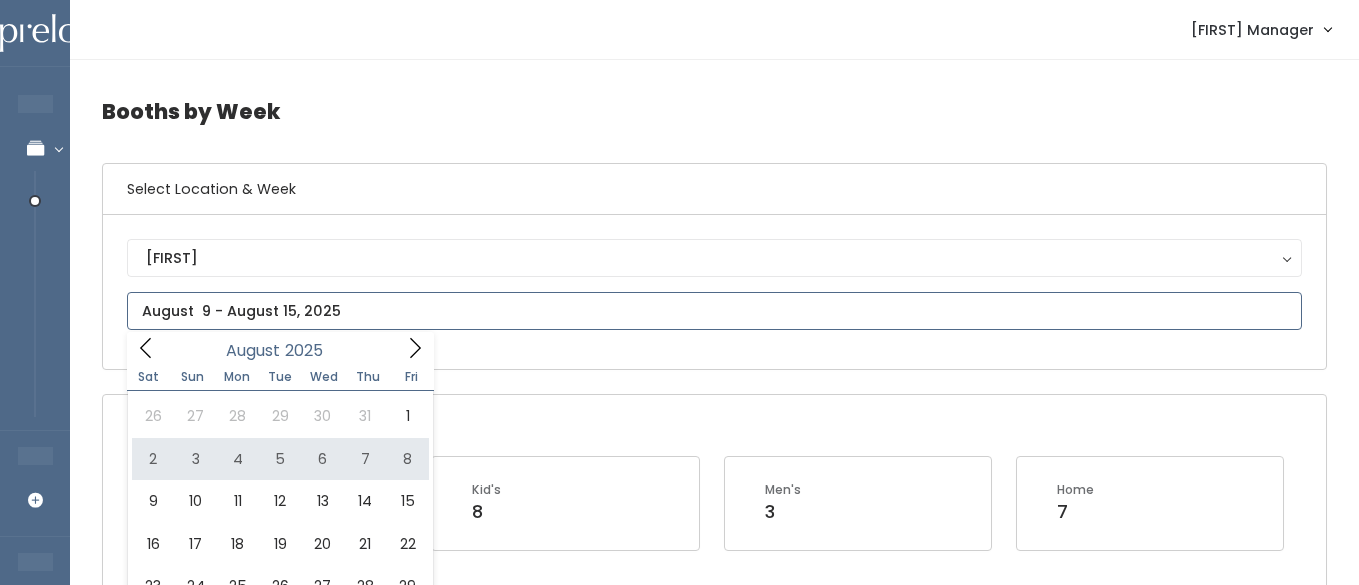 type on "August 2 to August 8" 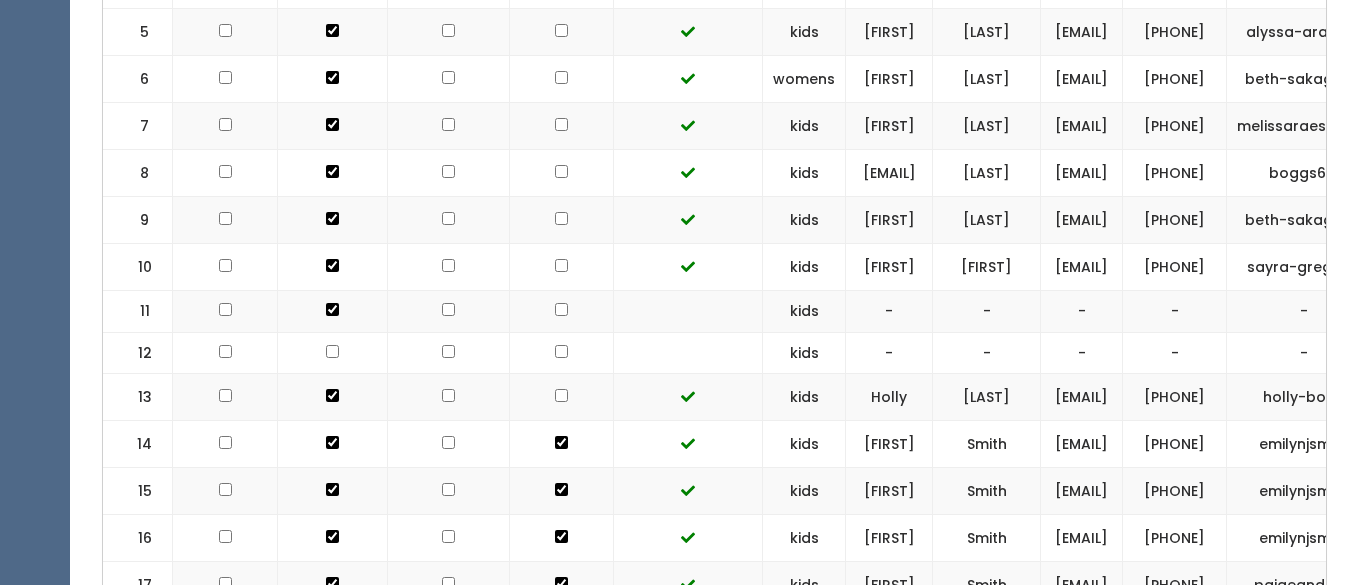 scroll, scrollTop: 1251, scrollLeft: 0, axis: vertical 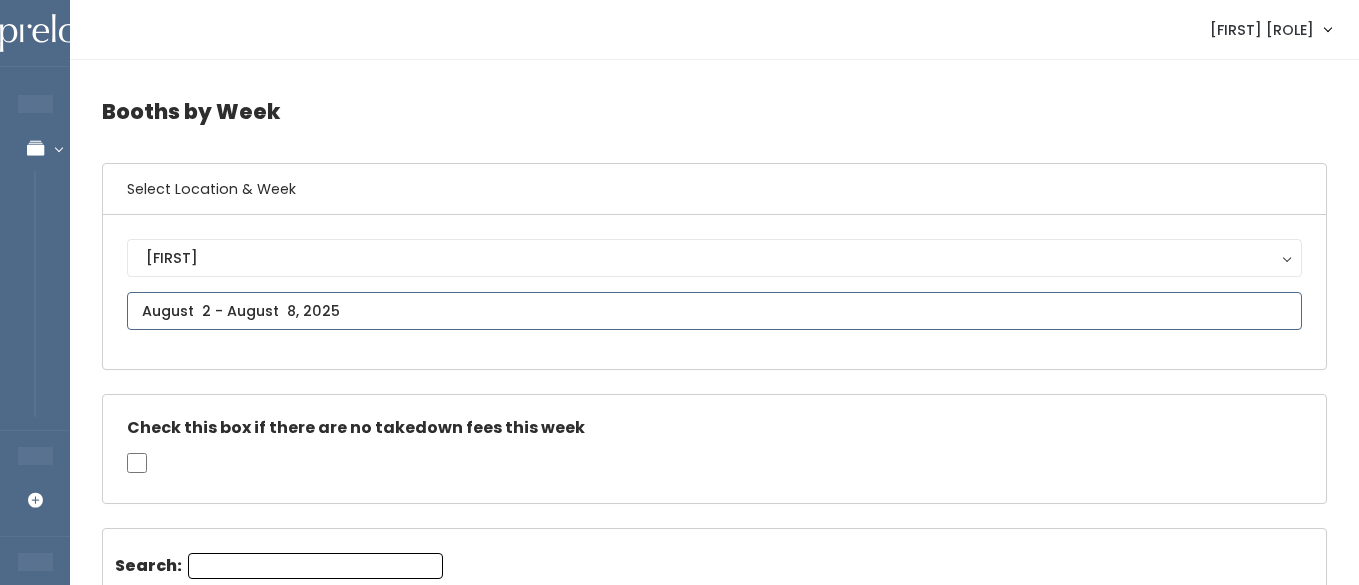 click at bounding box center [714, 311] 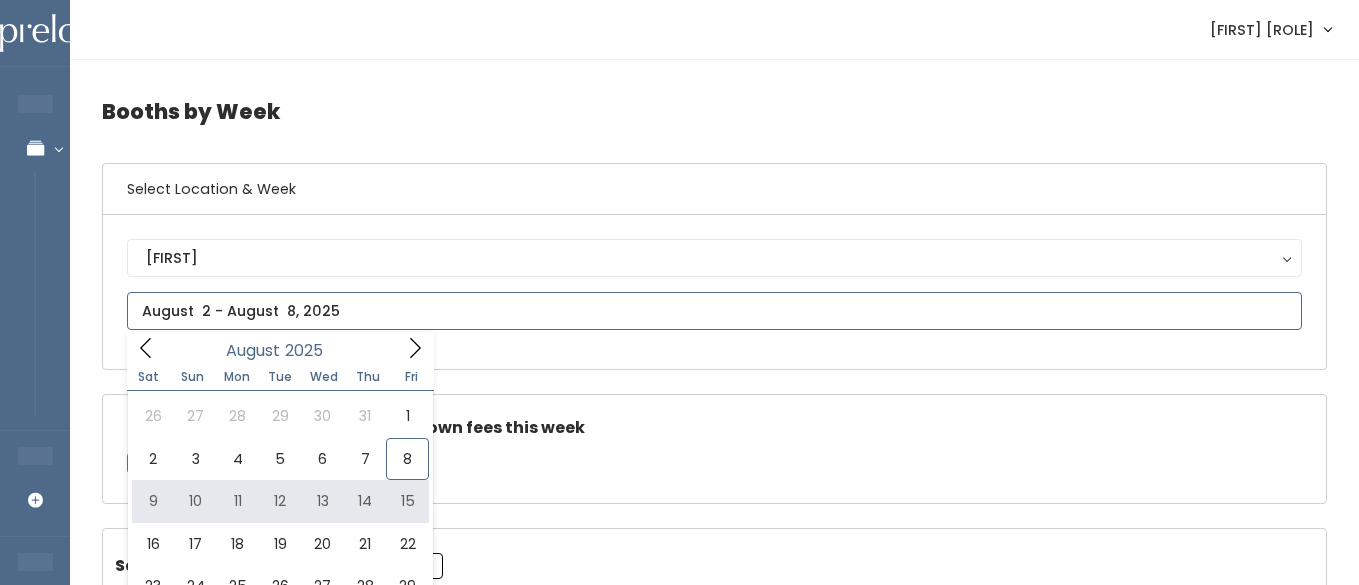 type on "August 9 to August 15" 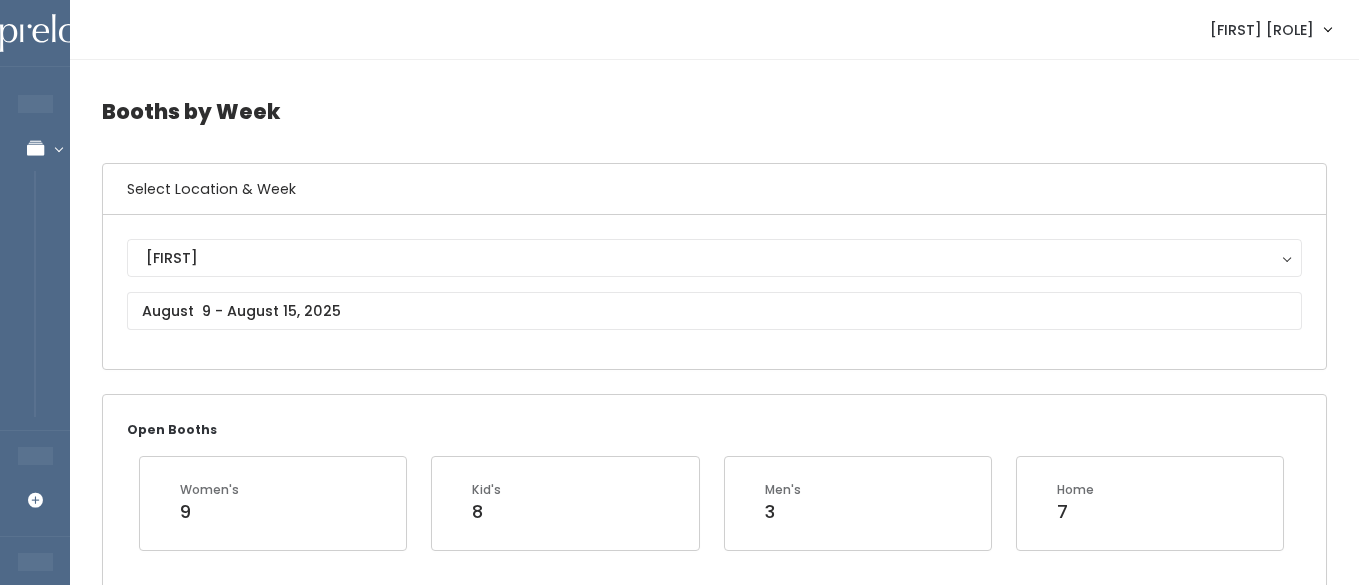 scroll, scrollTop: 0, scrollLeft: 0, axis: both 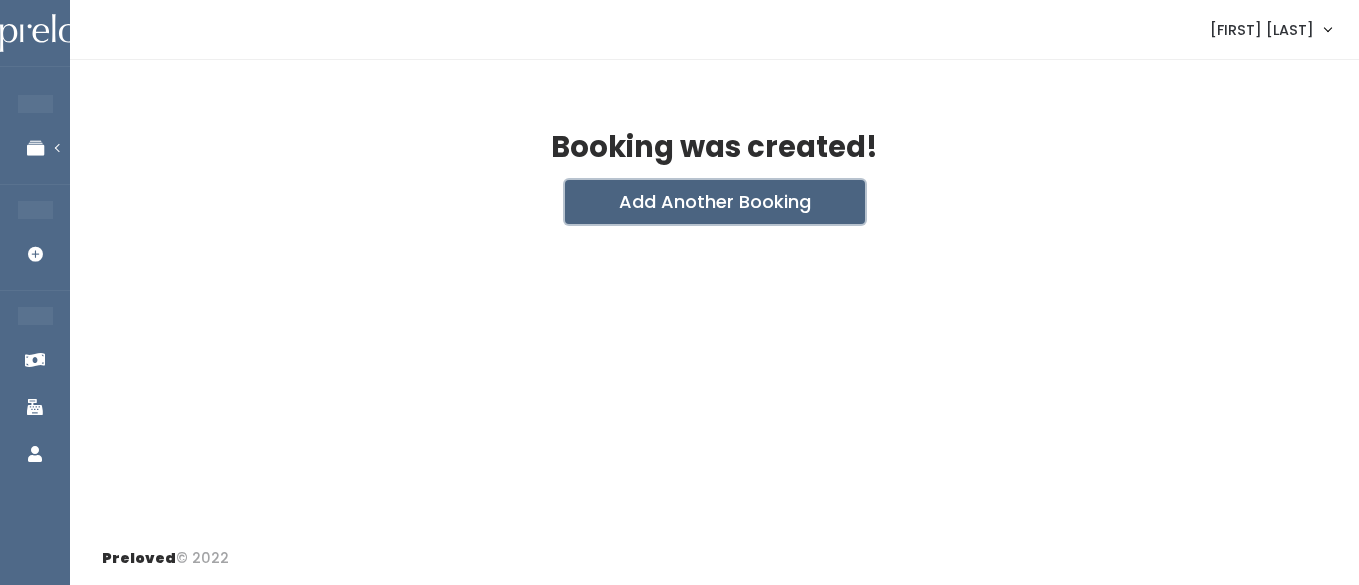 click on "Add Another Booking" at bounding box center [715, 202] 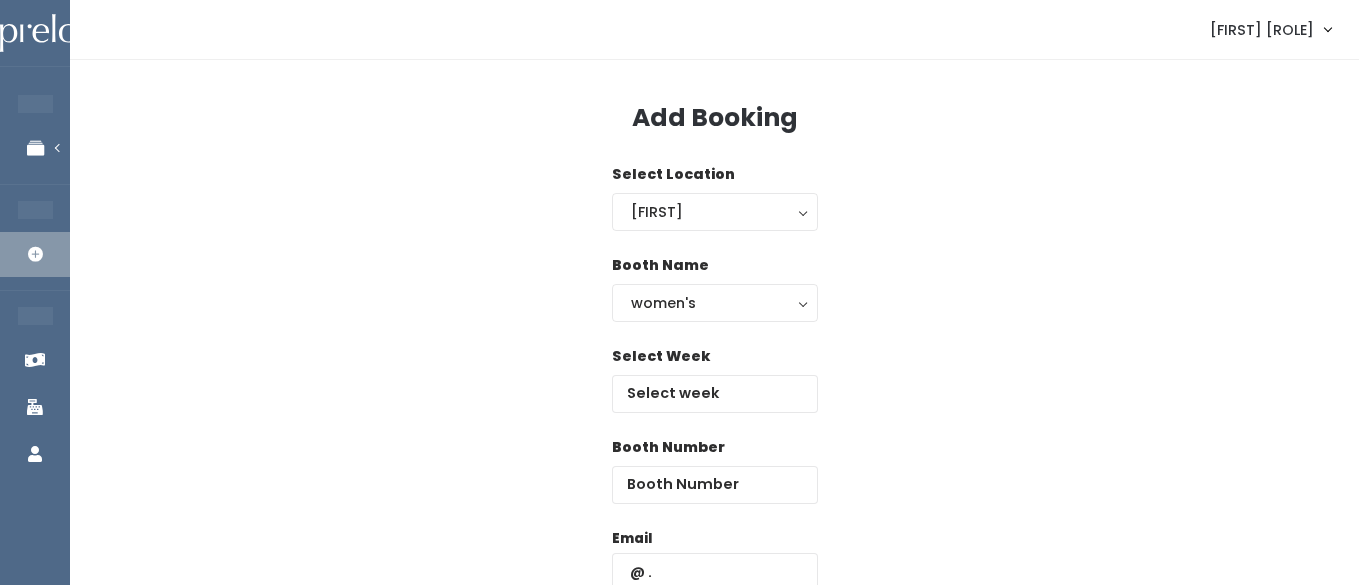 scroll, scrollTop: 0, scrollLeft: 0, axis: both 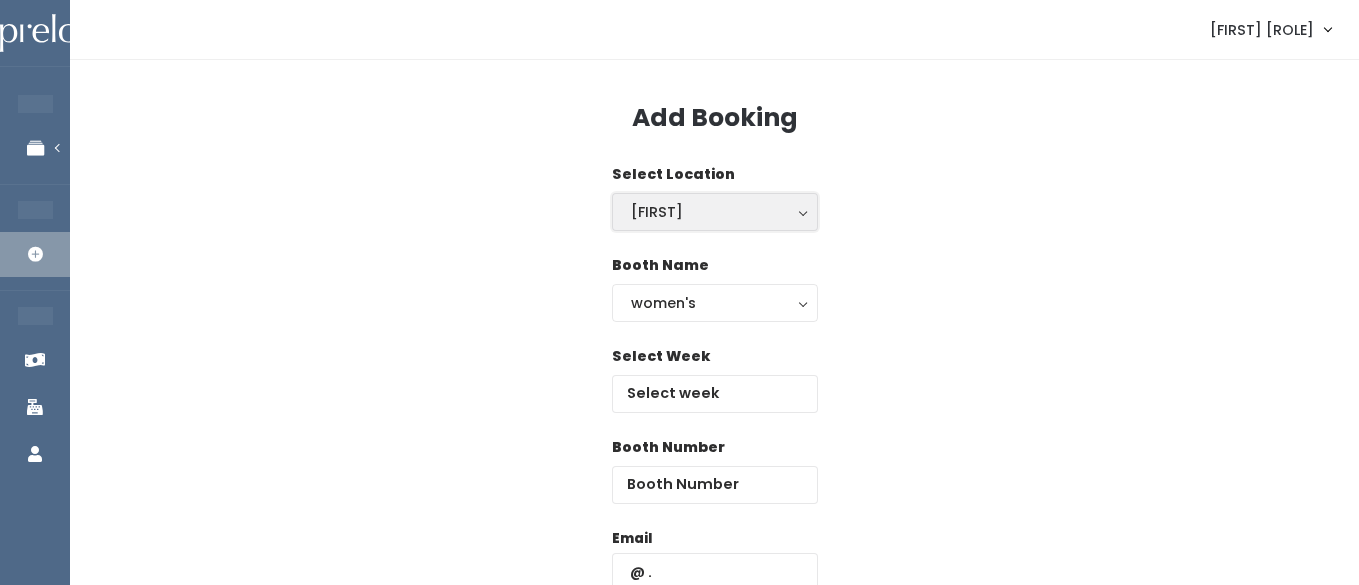 click on "[FIRST]" at bounding box center (715, 212) 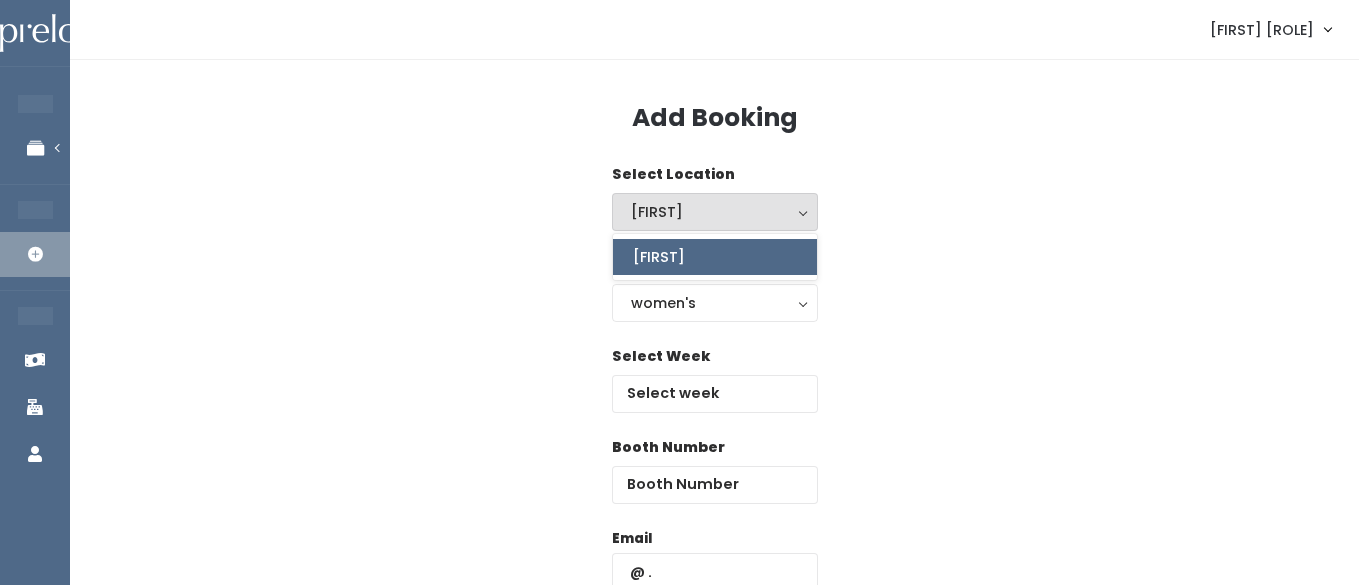 click on "Booth Name
women's
kid's
home
men's
women's" at bounding box center (714, 300) 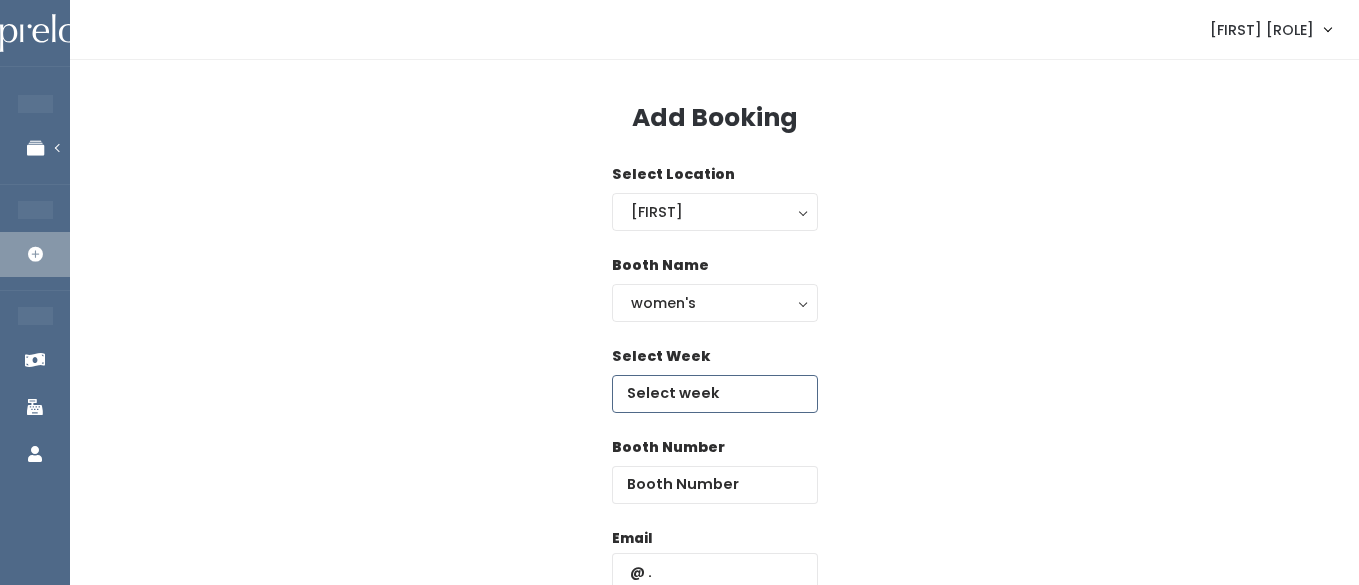 click at bounding box center [715, 394] 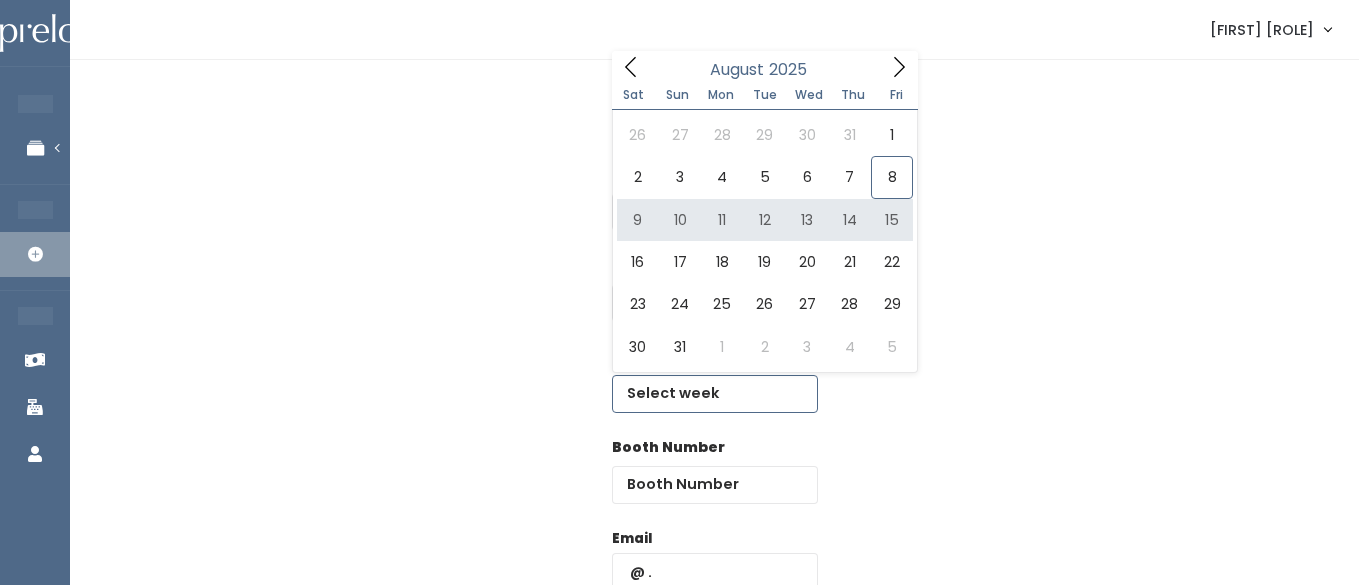 type on "August 9 to August 15" 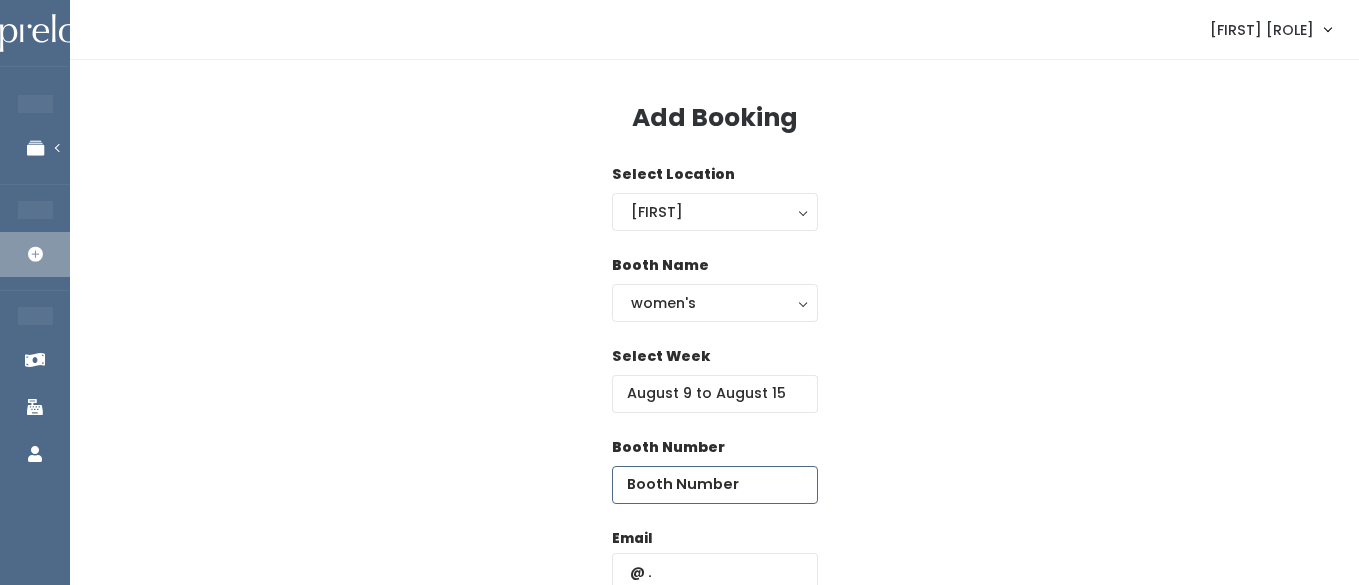 click at bounding box center (715, 485) 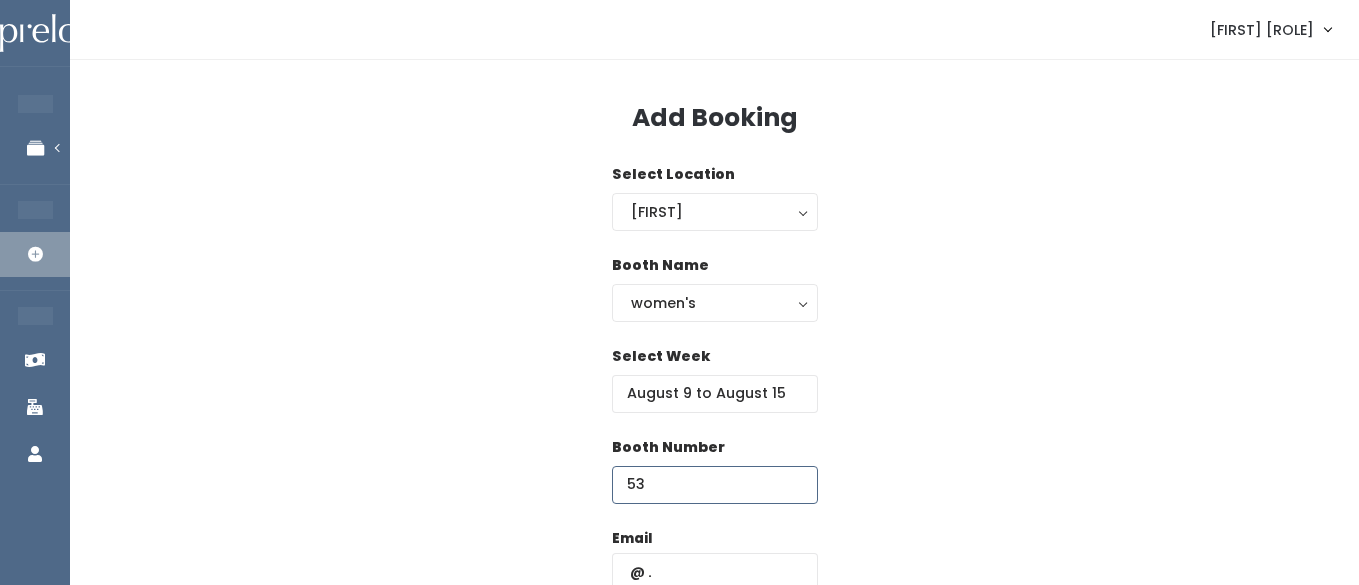type on "5" 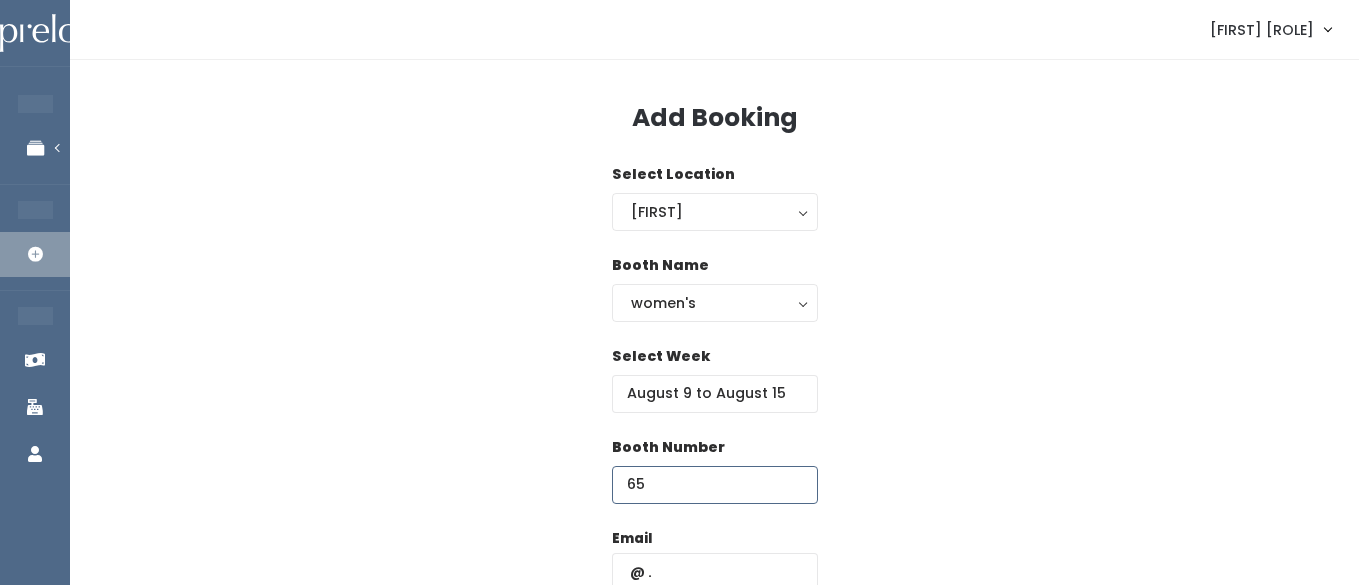 scroll, scrollTop: 64, scrollLeft: 0, axis: vertical 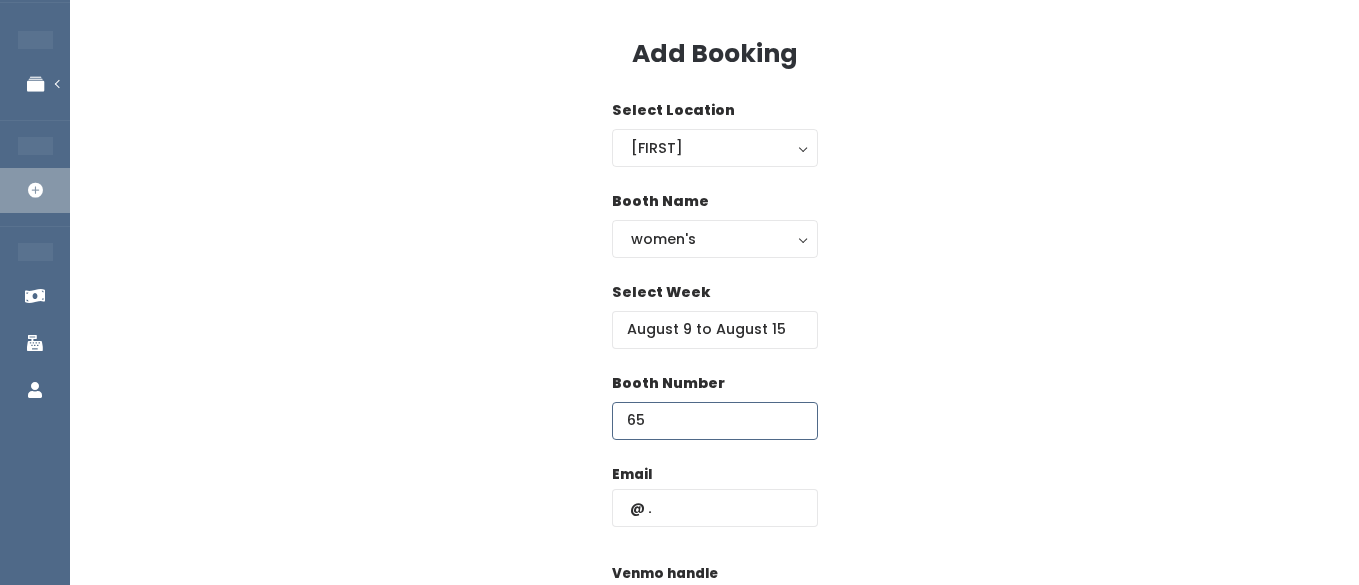 type on "65" 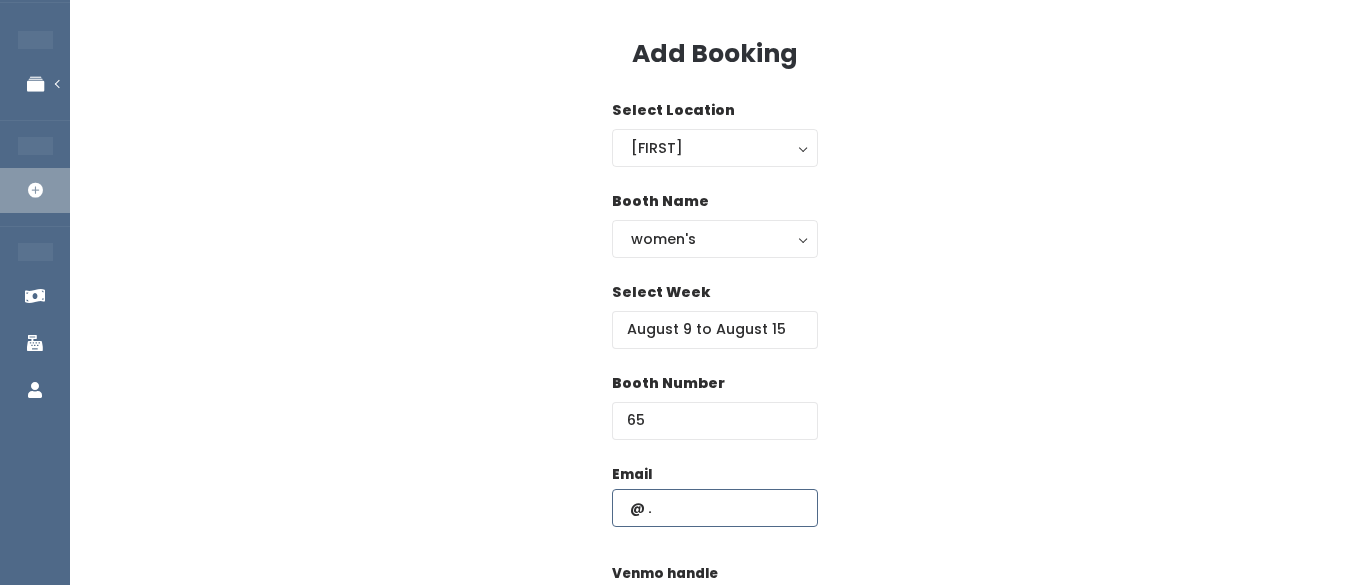 click at bounding box center [715, 508] 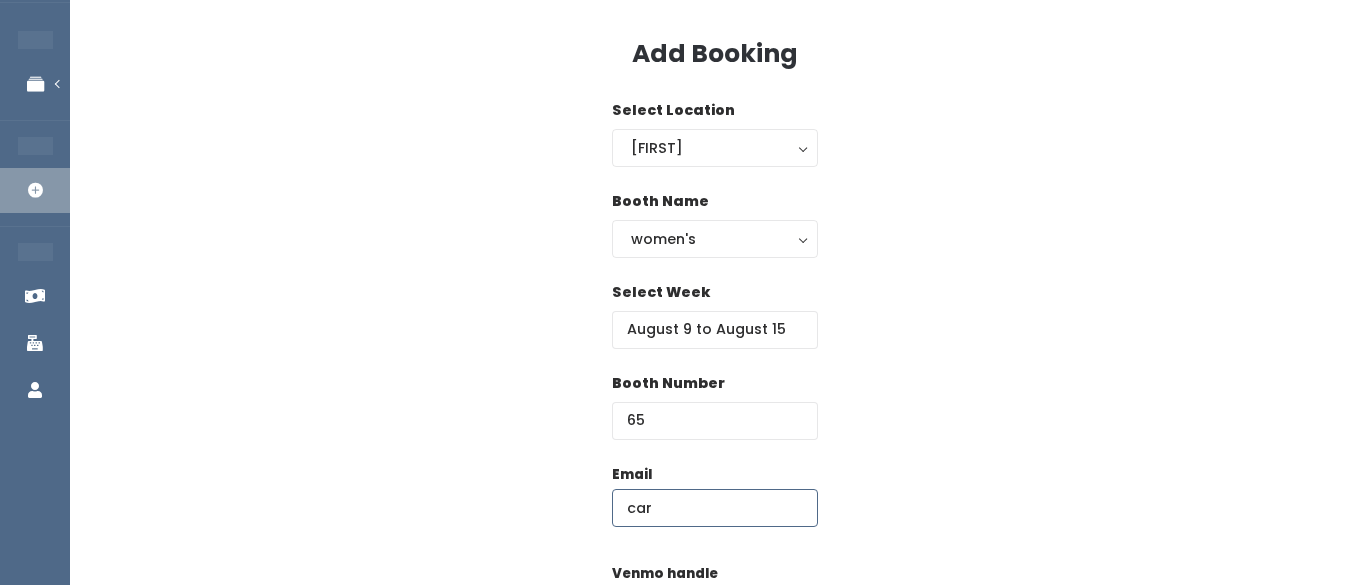 type on "carrie.archuleta@yahoo.com" 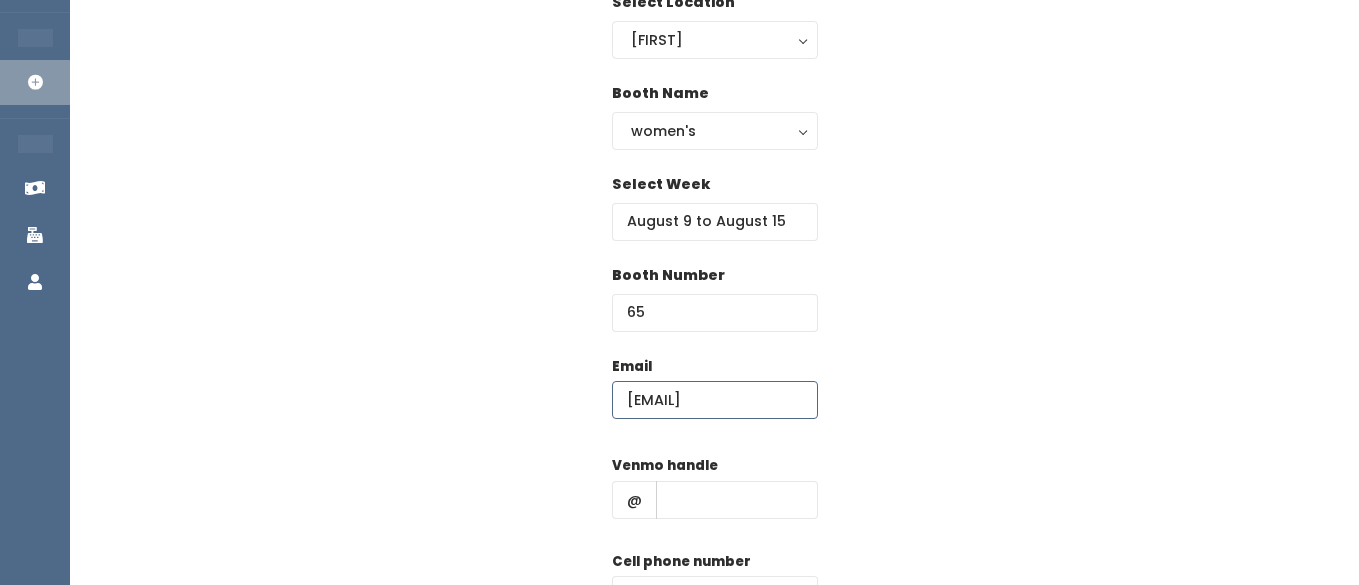 scroll, scrollTop: 180, scrollLeft: 0, axis: vertical 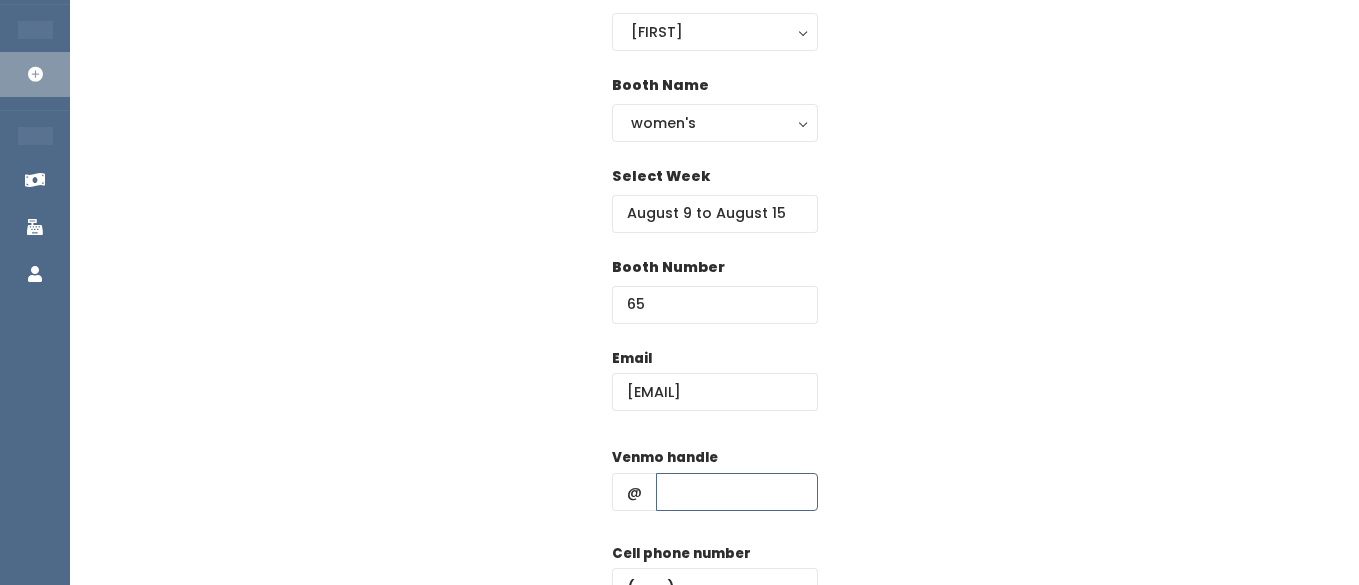 click at bounding box center (737, 492) 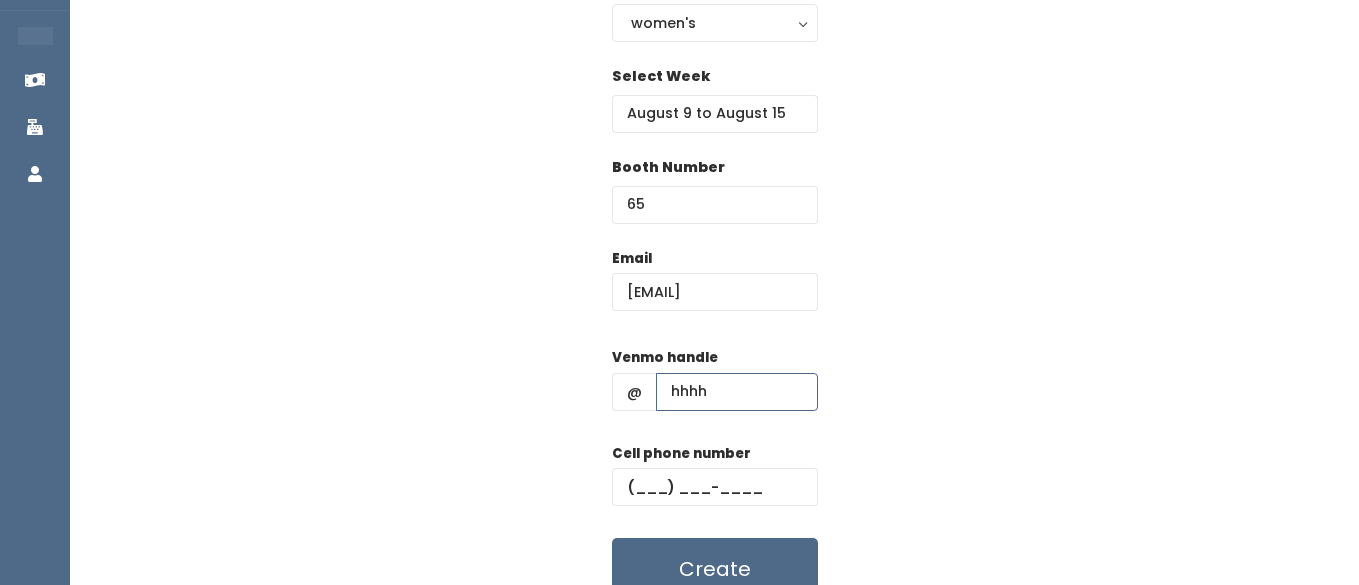 scroll, scrollTop: 287, scrollLeft: 0, axis: vertical 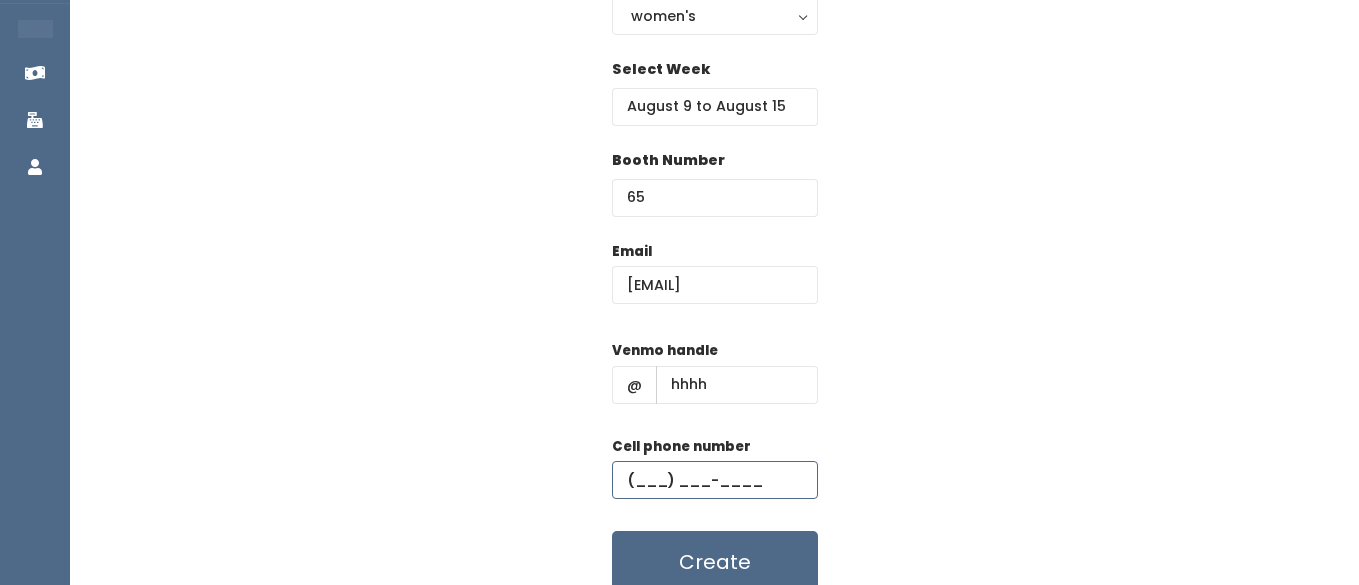click at bounding box center (715, 480) 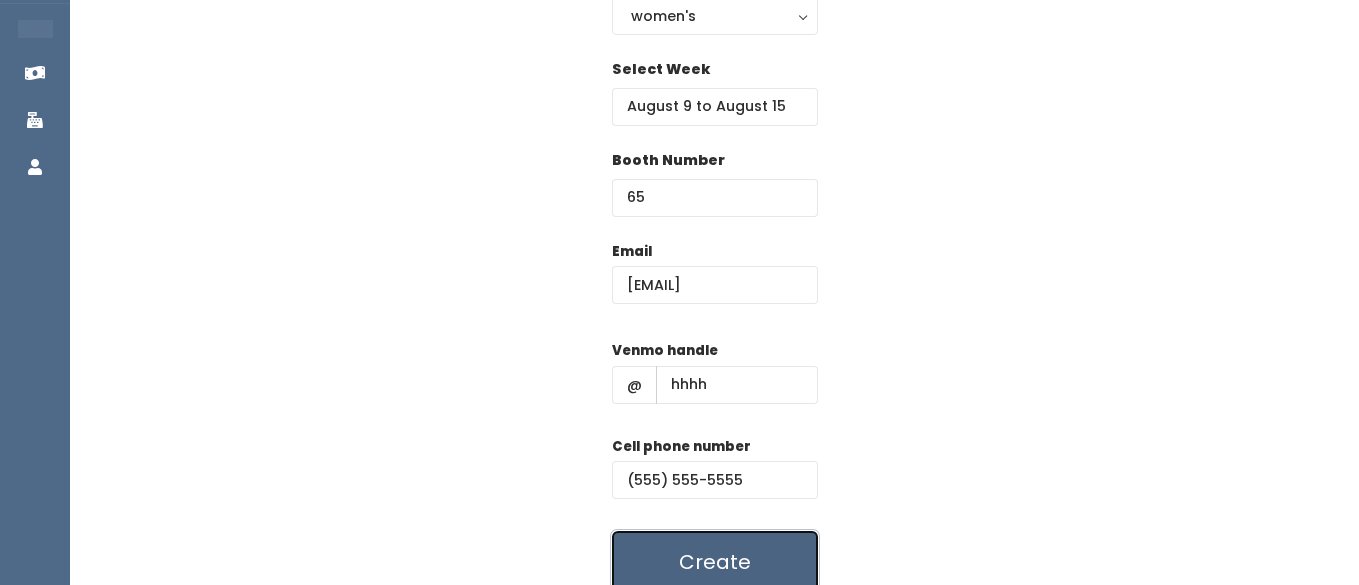 click on "Create" at bounding box center [715, 562] 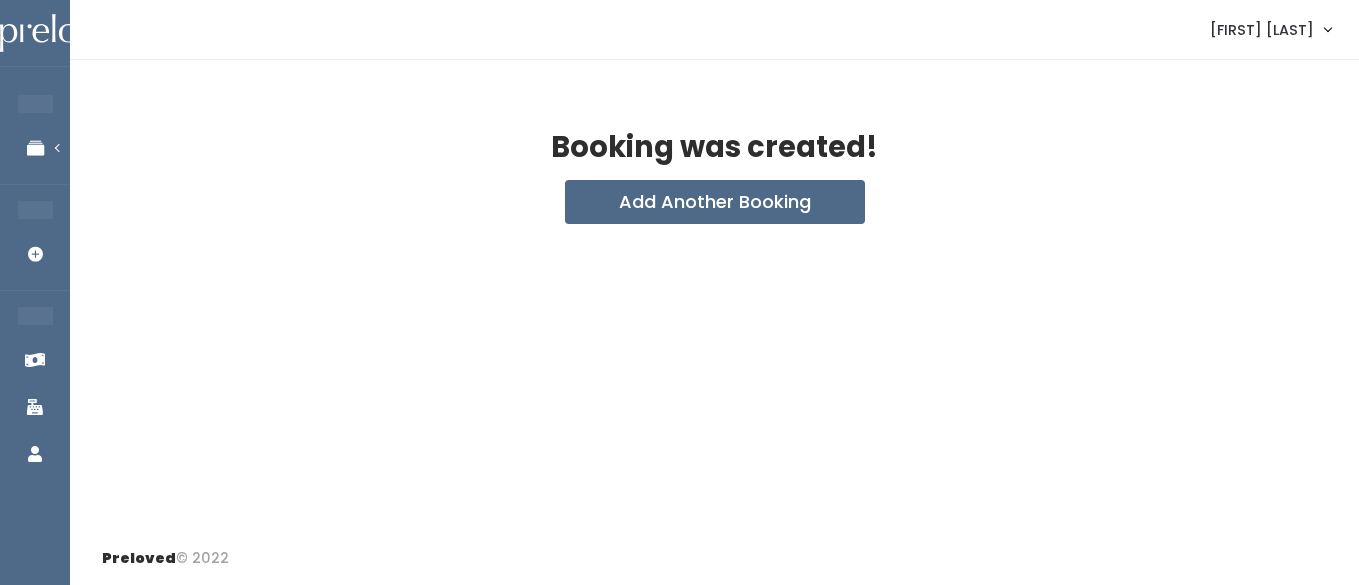 scroll, scrollTop: 0, scrollLeft: 0, axis: both 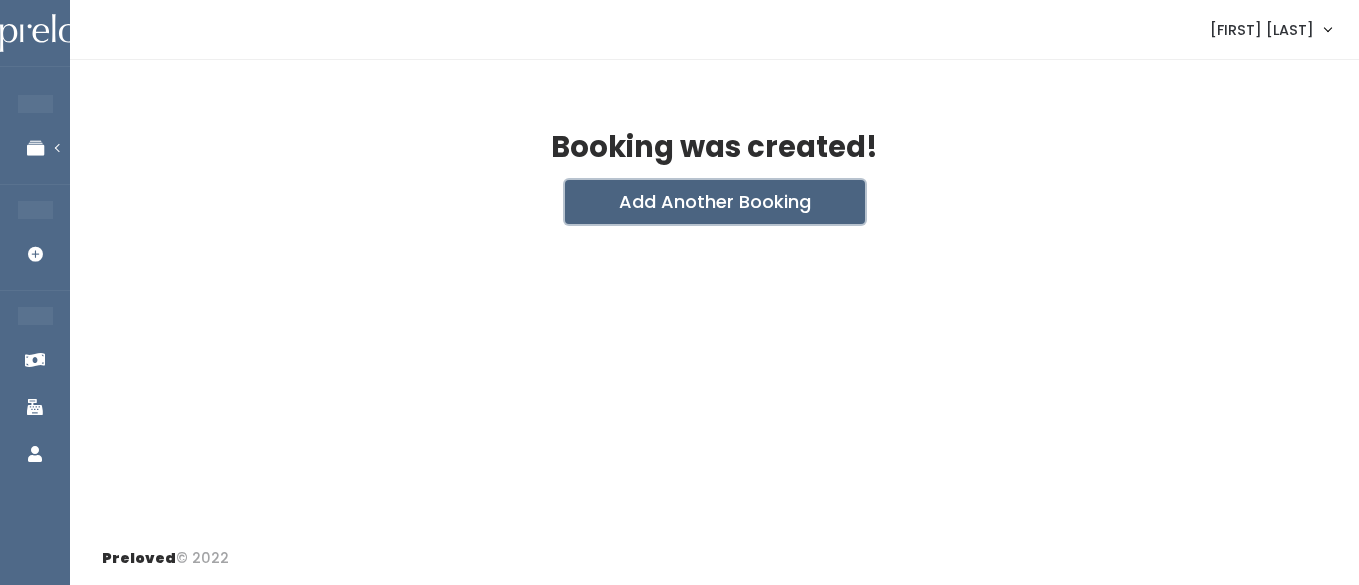 click on "Add Another Booking" at bounding box center [715, 202] 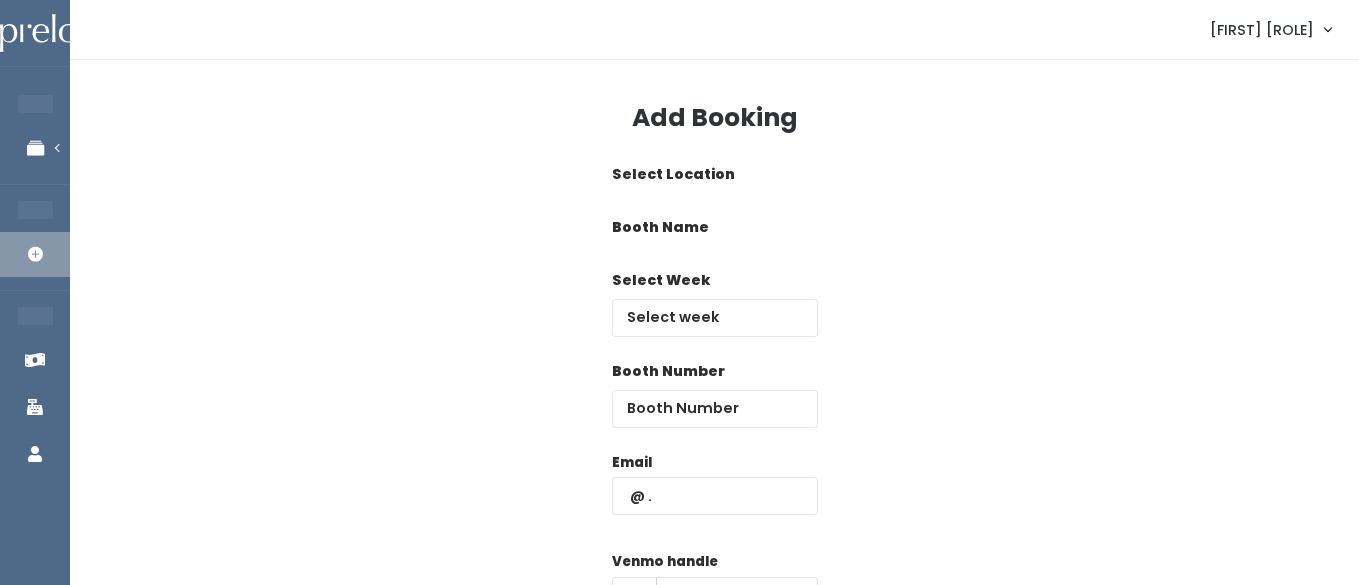 scroll, scrollTop: 0, scrollLeft: 0, axis: both 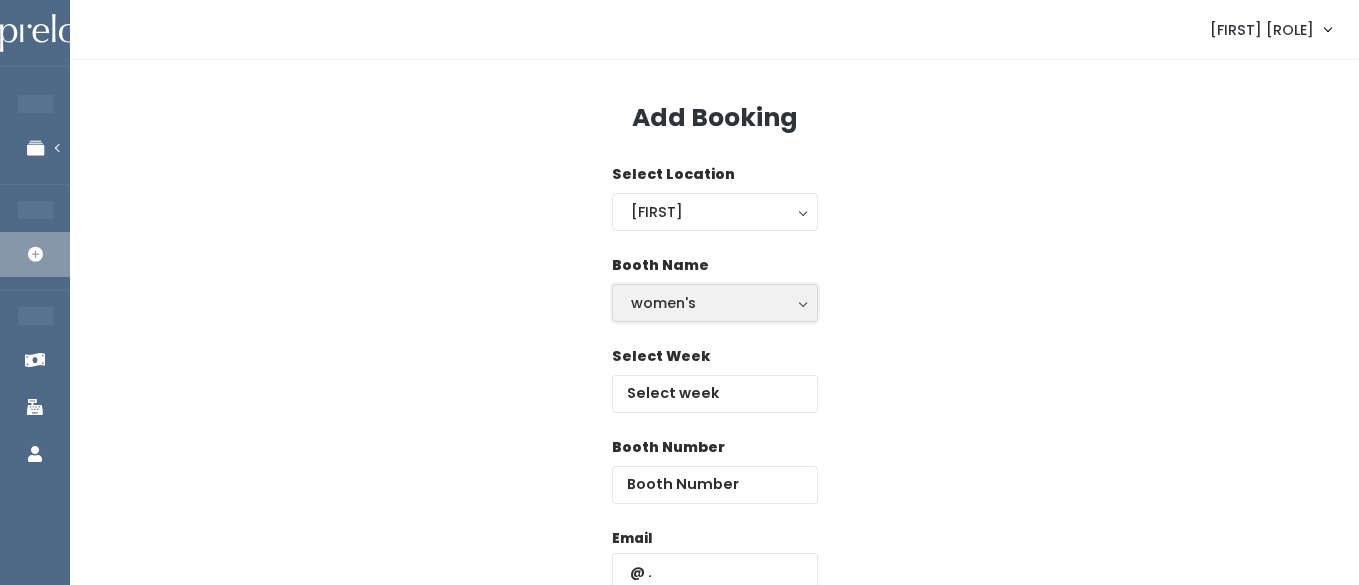 click on "women's" at bounding box center [715, 303] 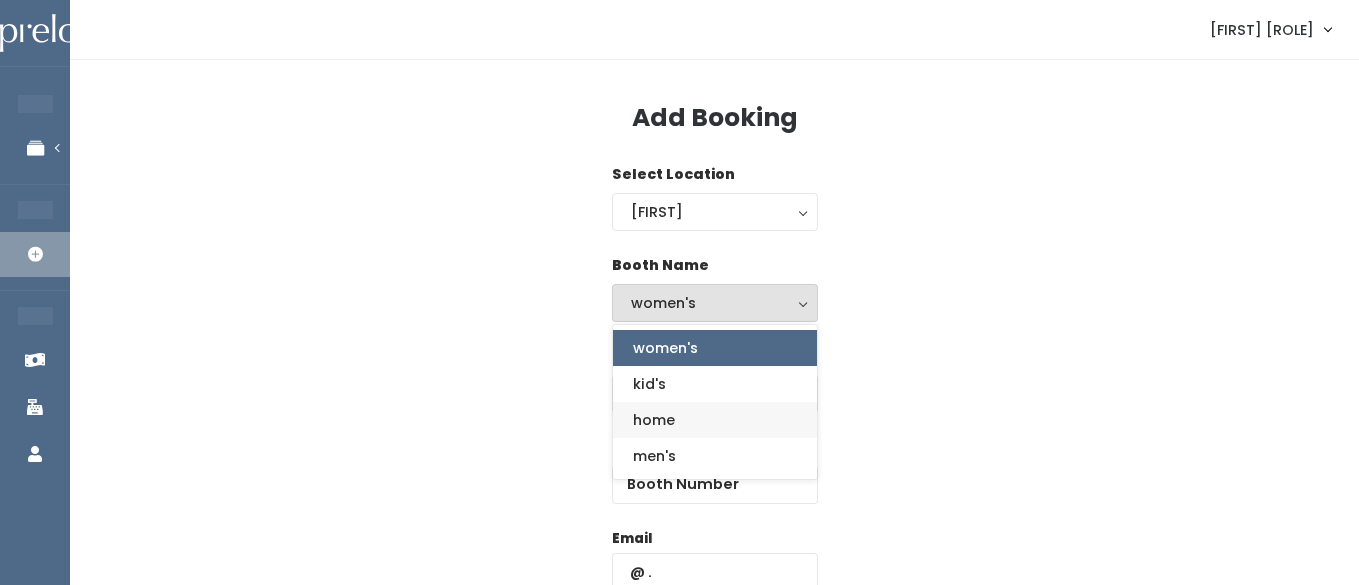 click on "home" at bounding box center [654, 420] 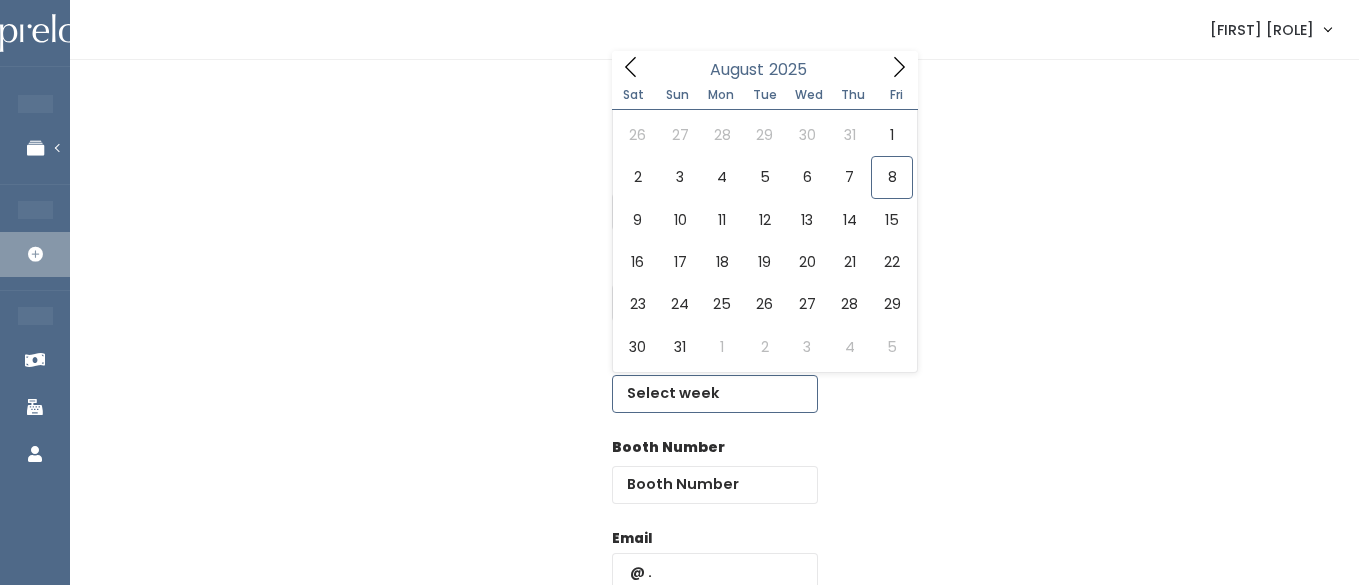 click at bounding box center (715, 394) 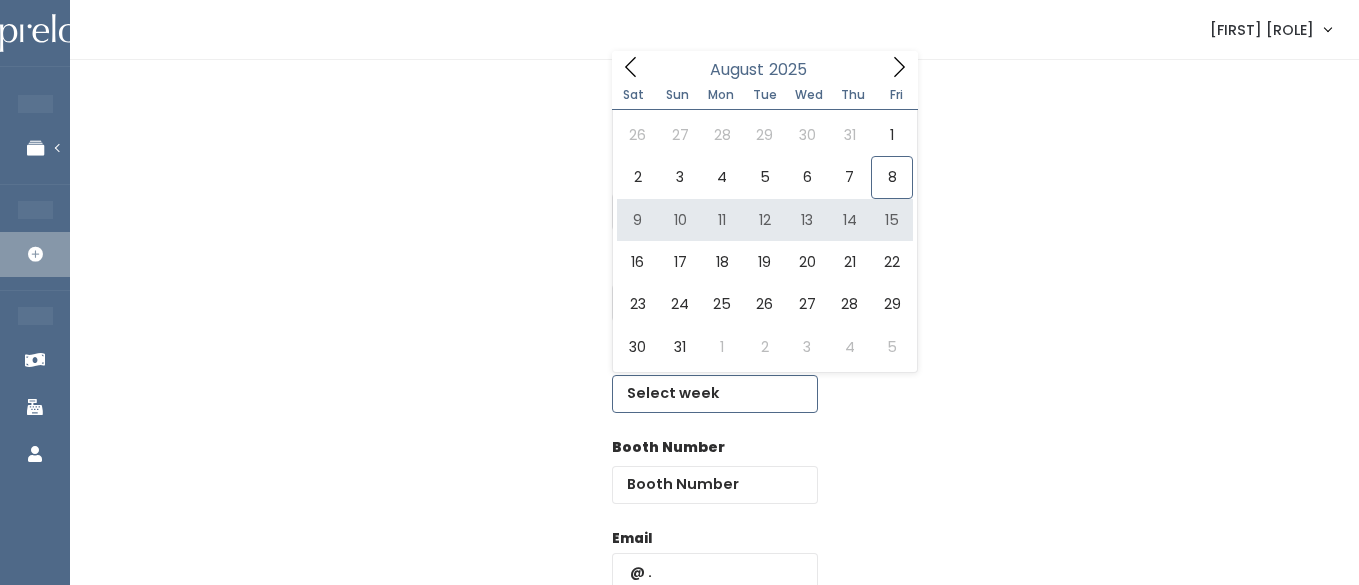 type on "August 9 to August 15" 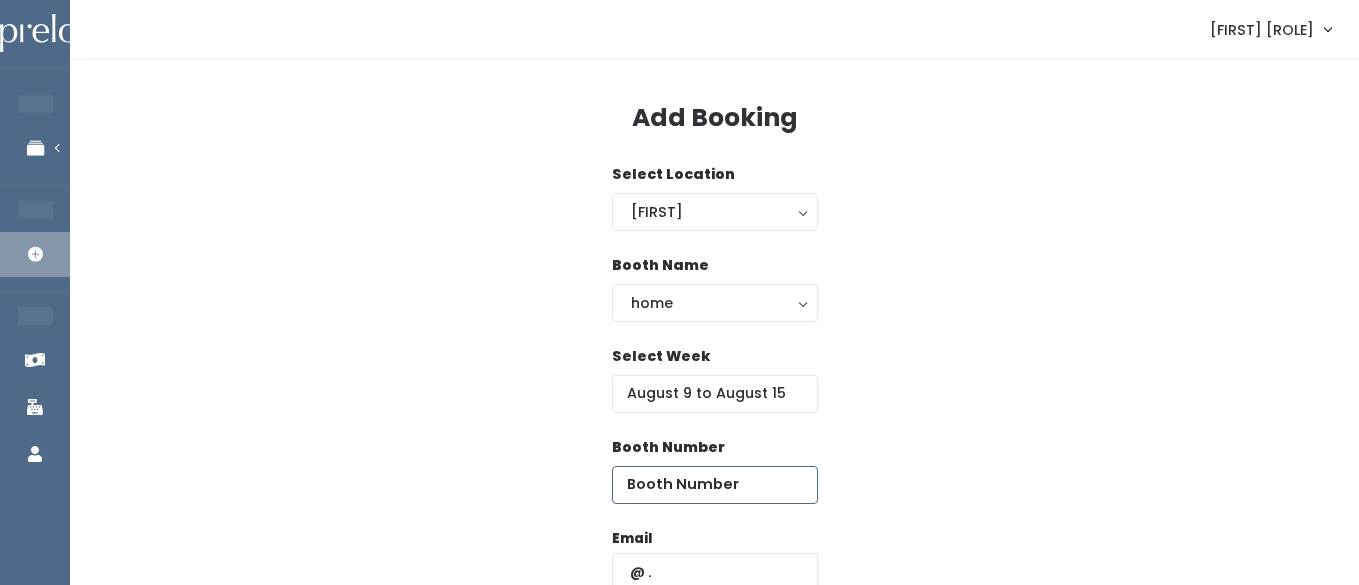 click at bounding box center (715, 485) 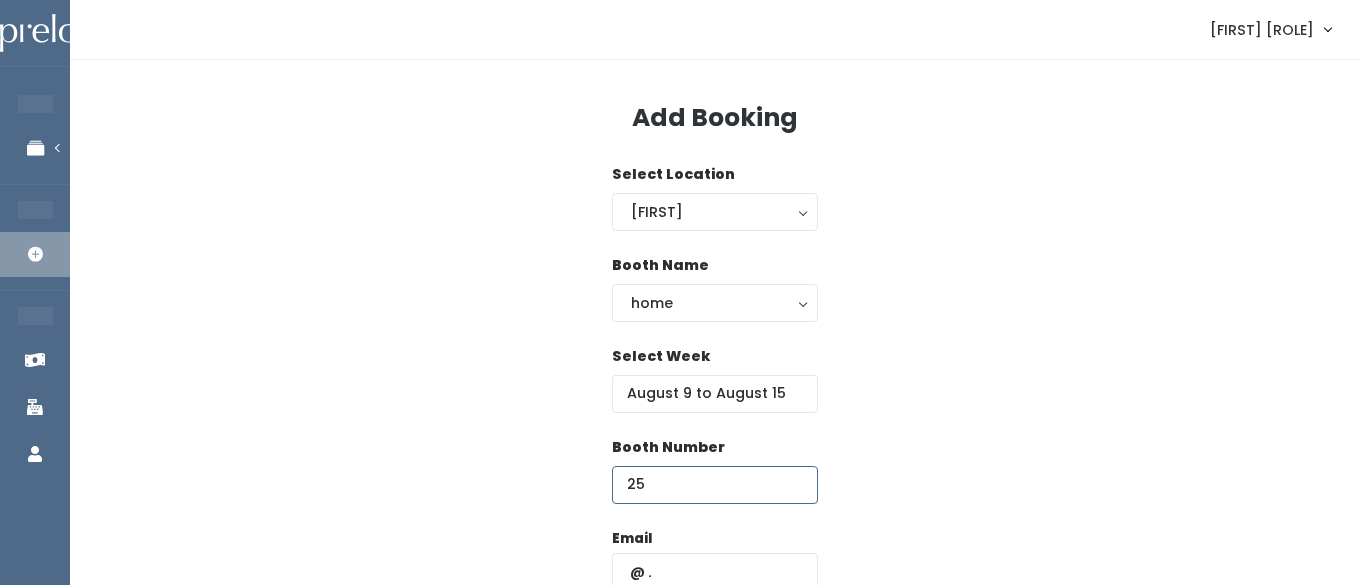 scroll, scrollTop: 55, scrollLeft: 0, axis: vertical 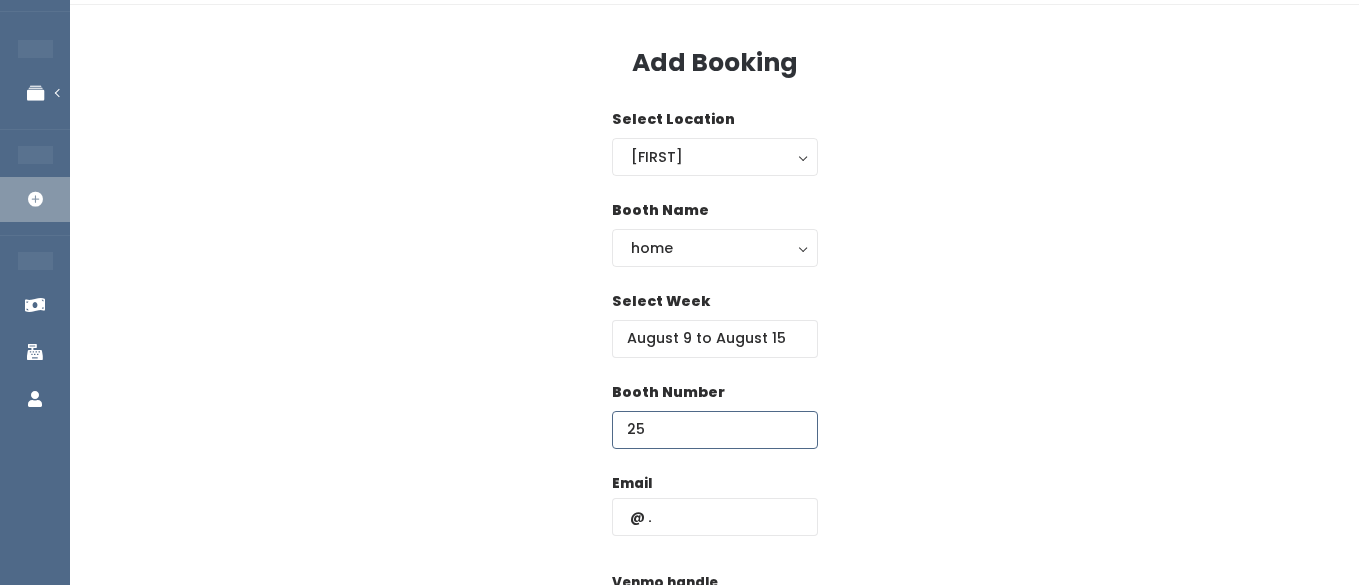 type on "25" 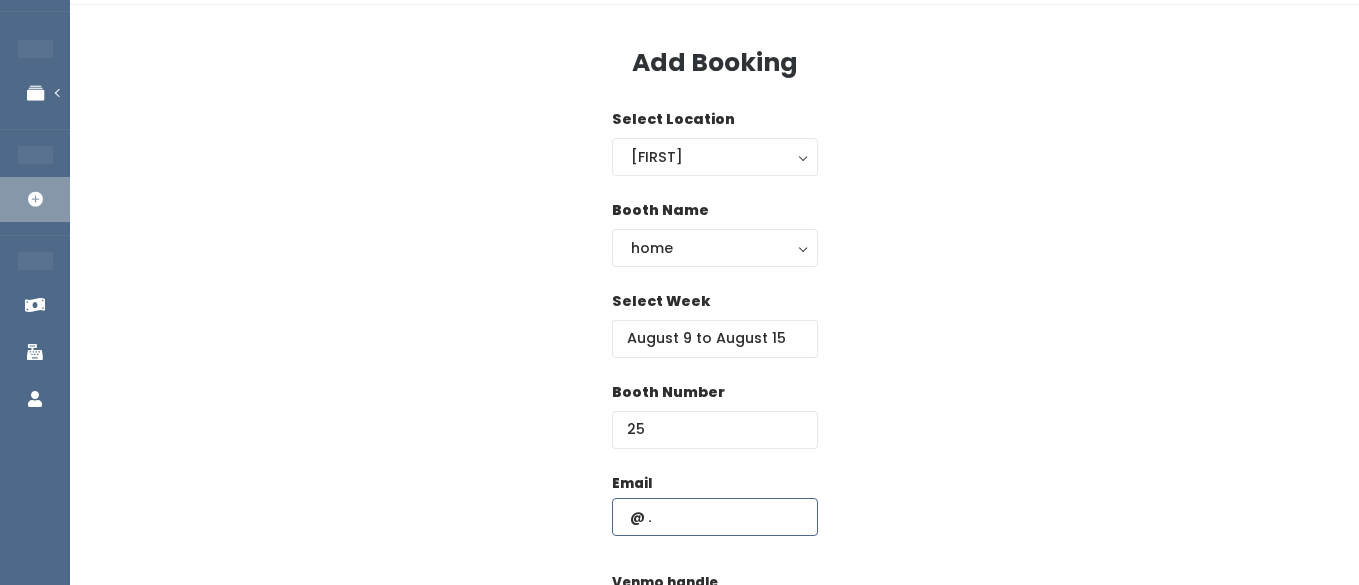 click at bounding box center [715, 517] 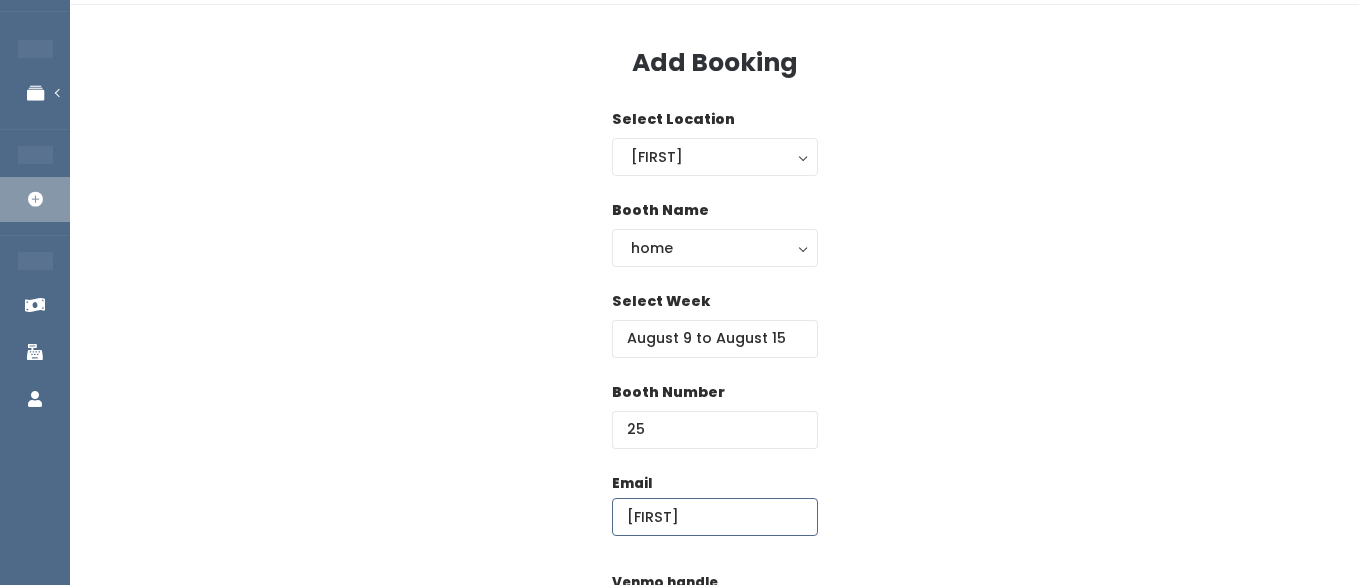 type on "[EMAIL]" 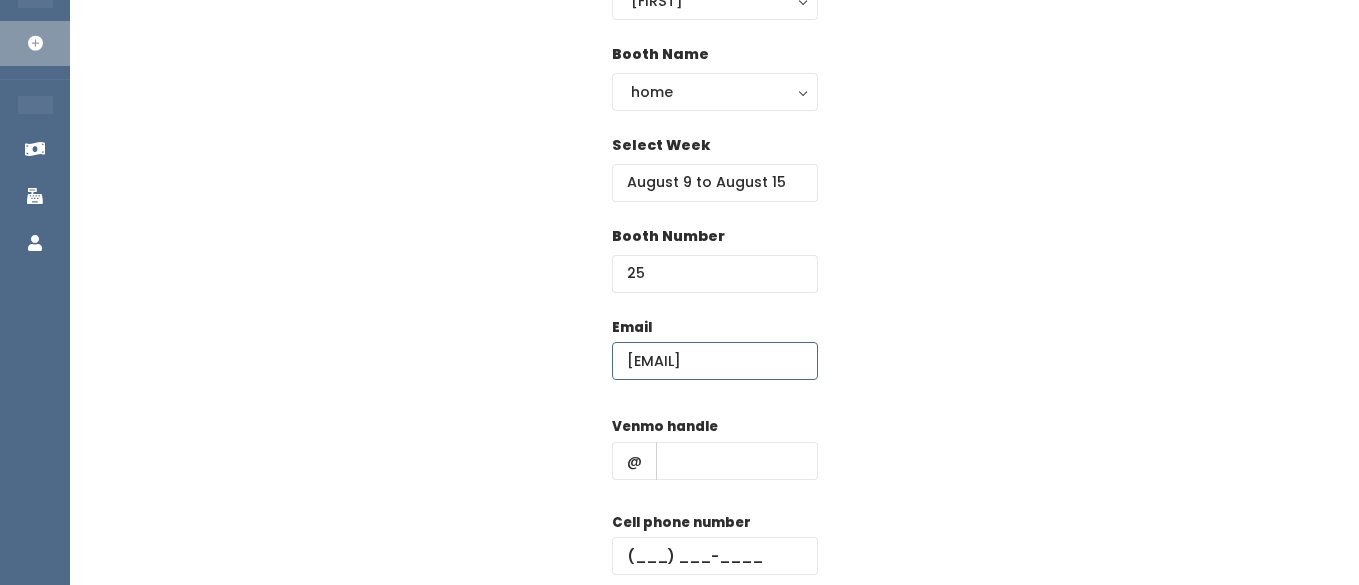 scroll, scrollTop: 246, scrollLeft: 0, axis: vertical 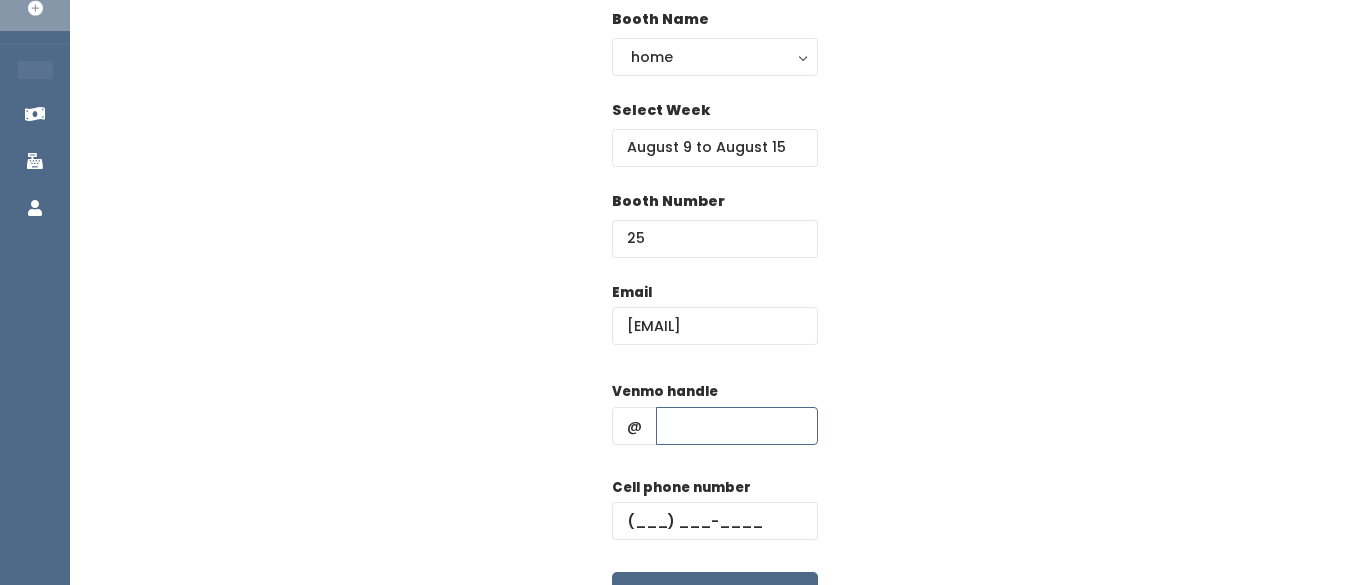 click at bounding box center (737, 426) 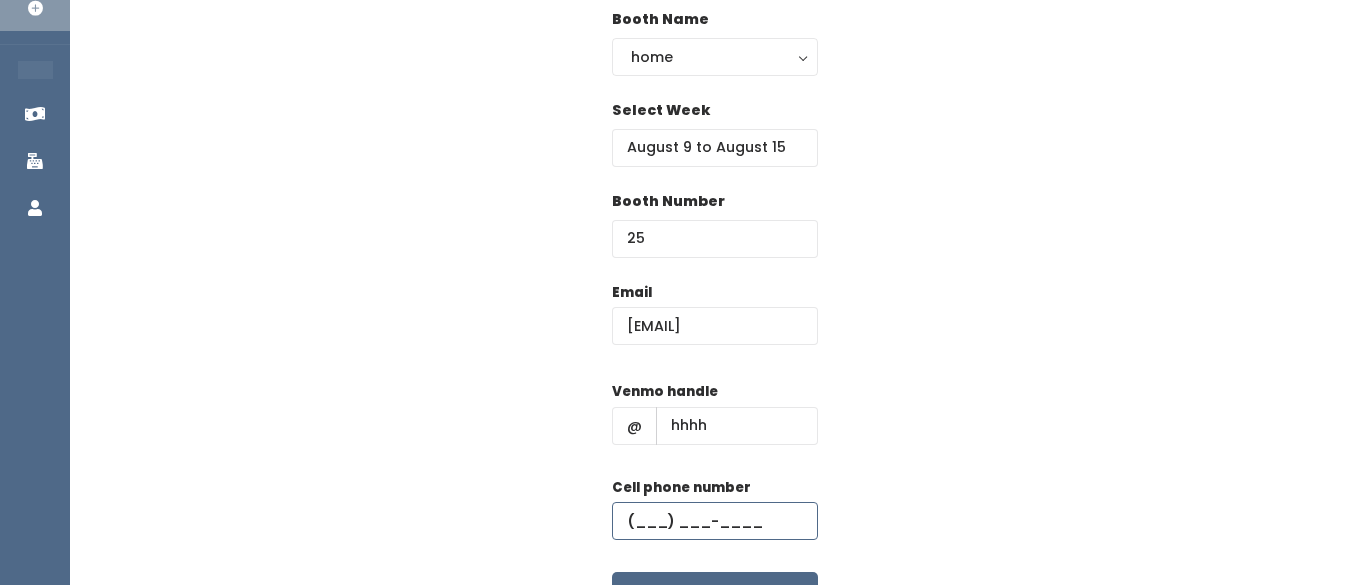 click at bounding box center [715, 521] 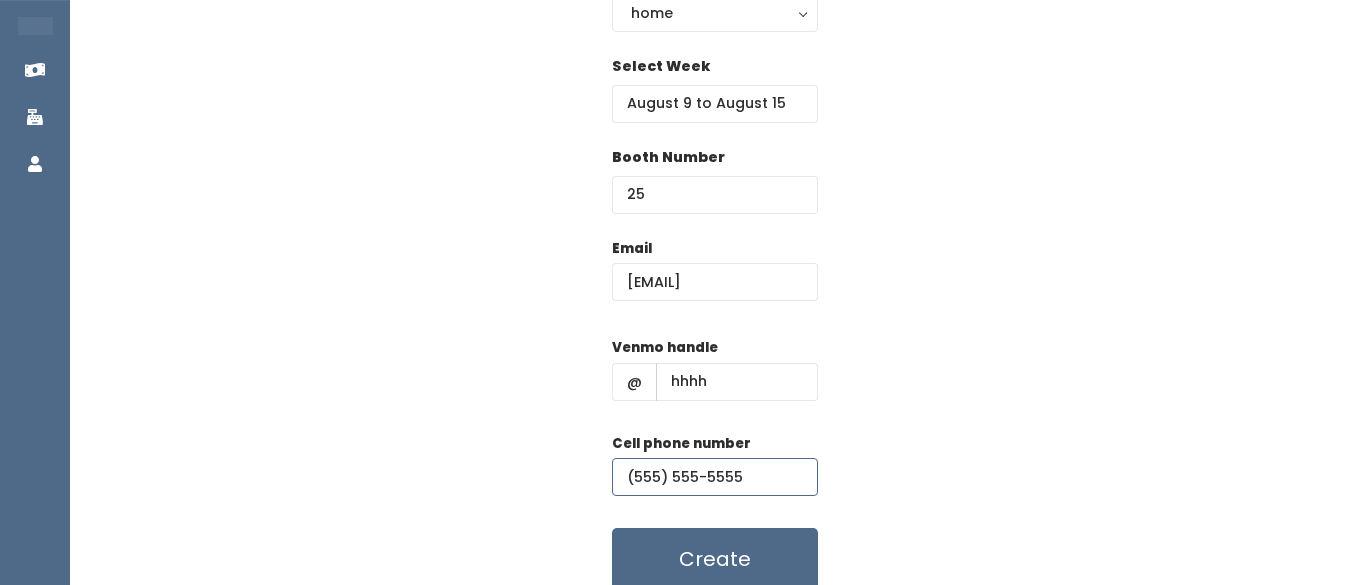 scroll, scrollTop: 292, scrollLeft: 0, axis: vertical 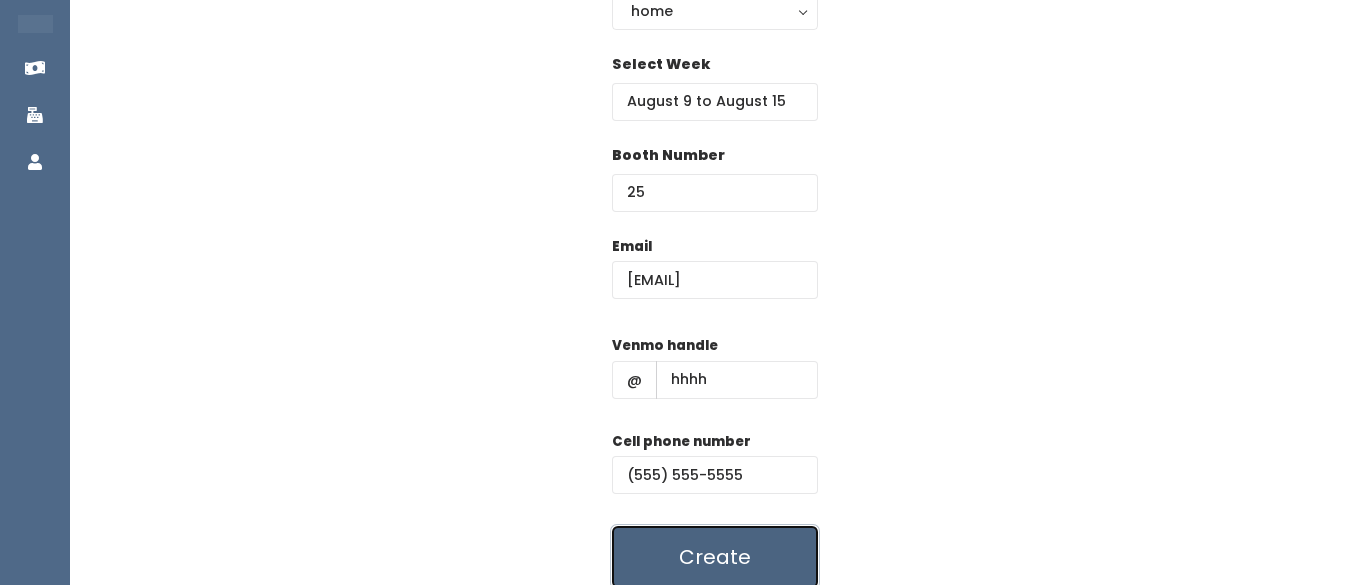 click on "Create" at bounding box center (715, 557) 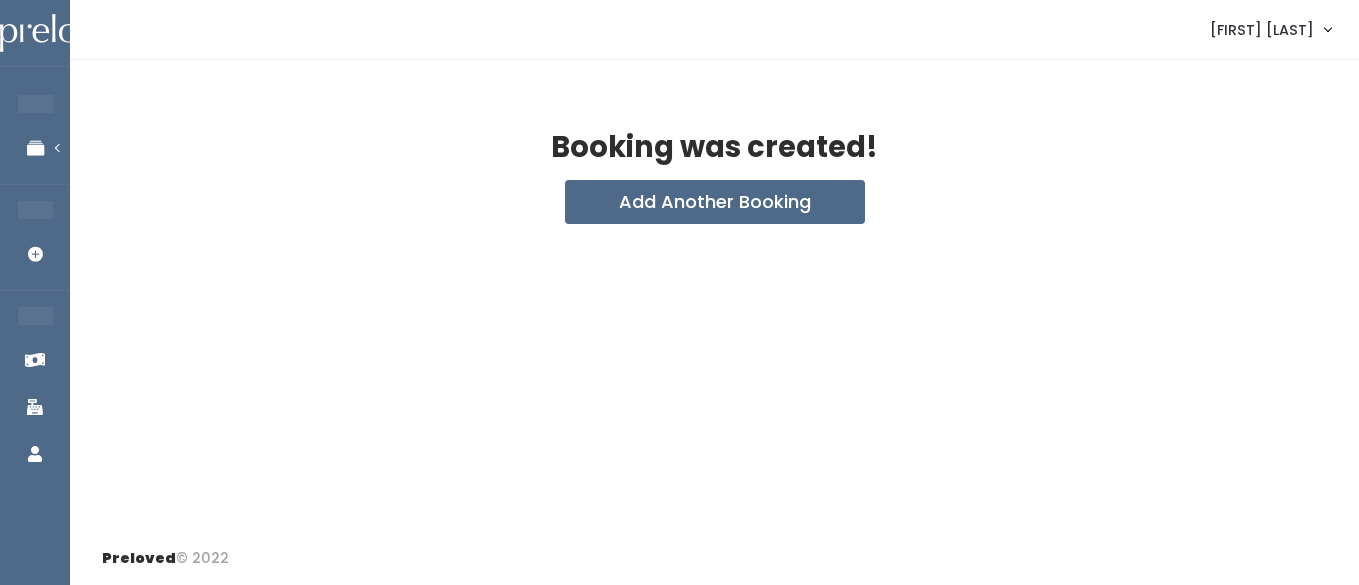 scroll, scrollTop: 0, scrollLeft: 0, axis: both 